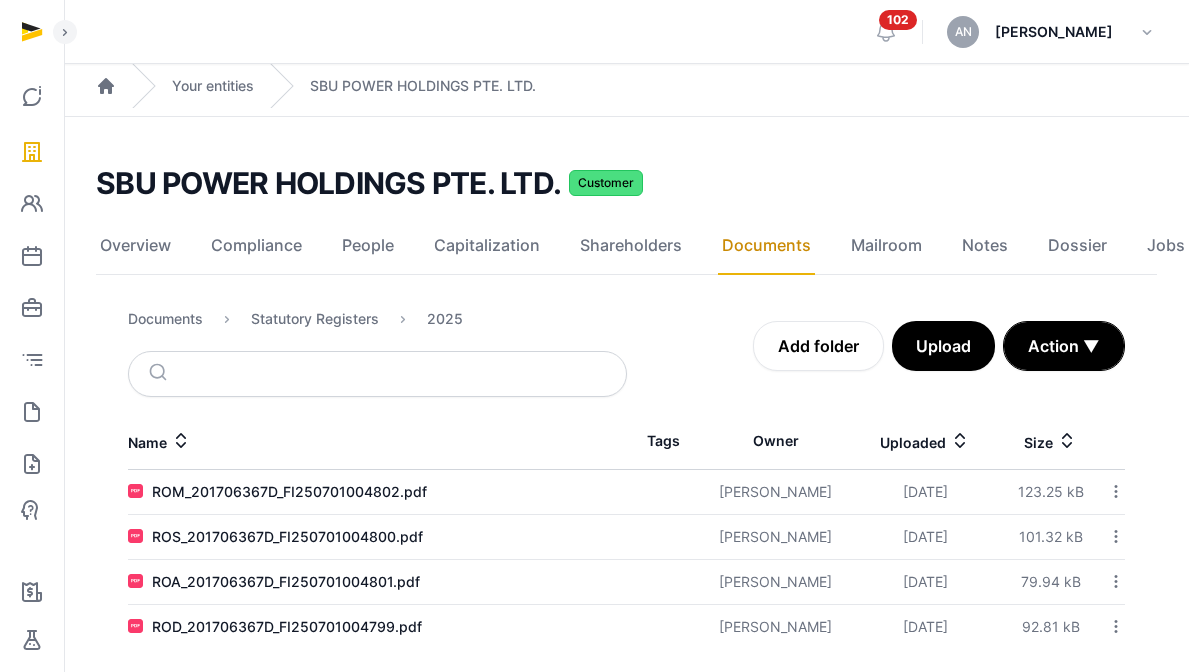 scroll, scrollTop: 17, scrollLeft: 0, axis: vertical 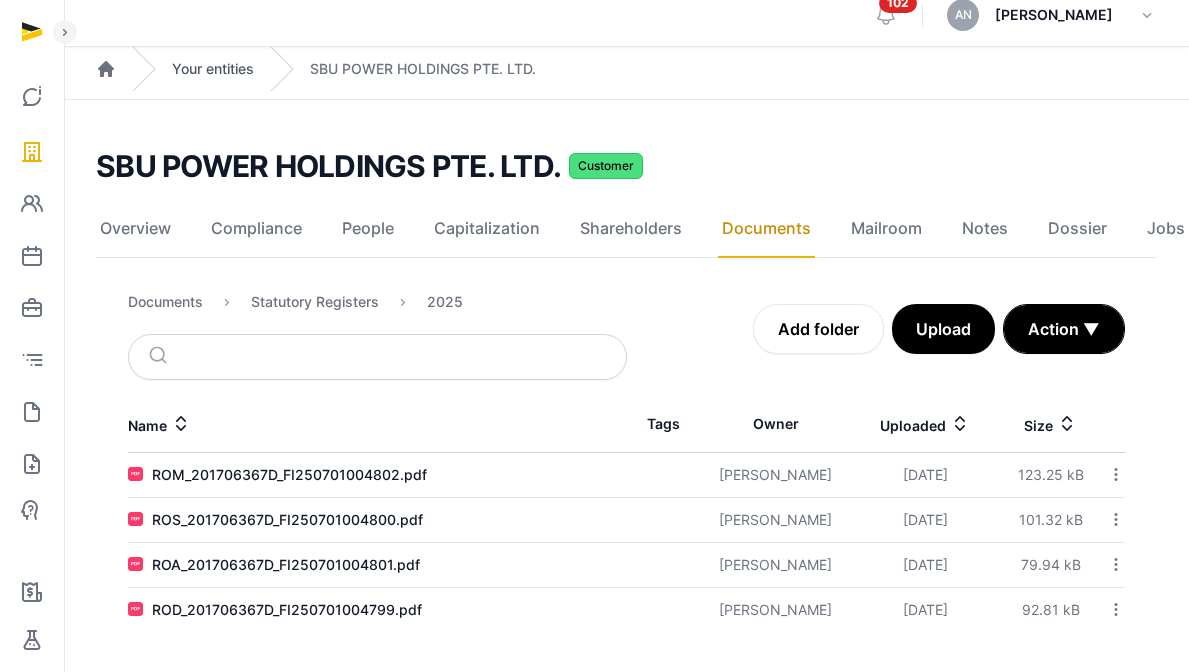 click on "Your entities" at bounding box center [213, 69] 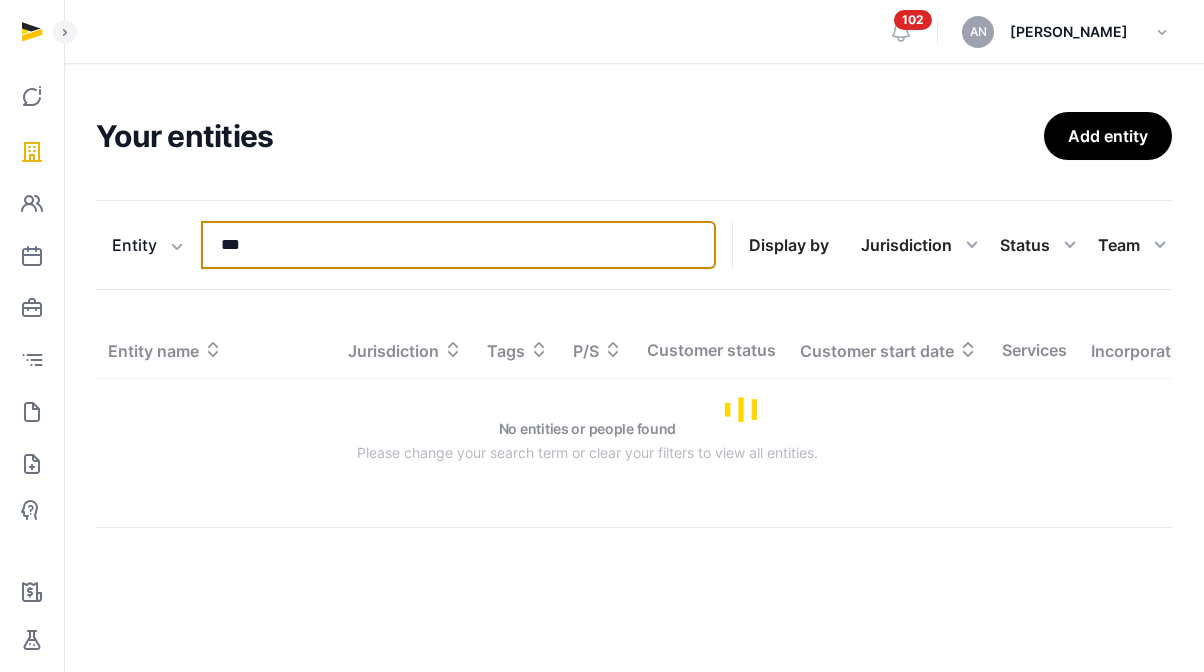 click on "***" at bounding box center [458, 245] 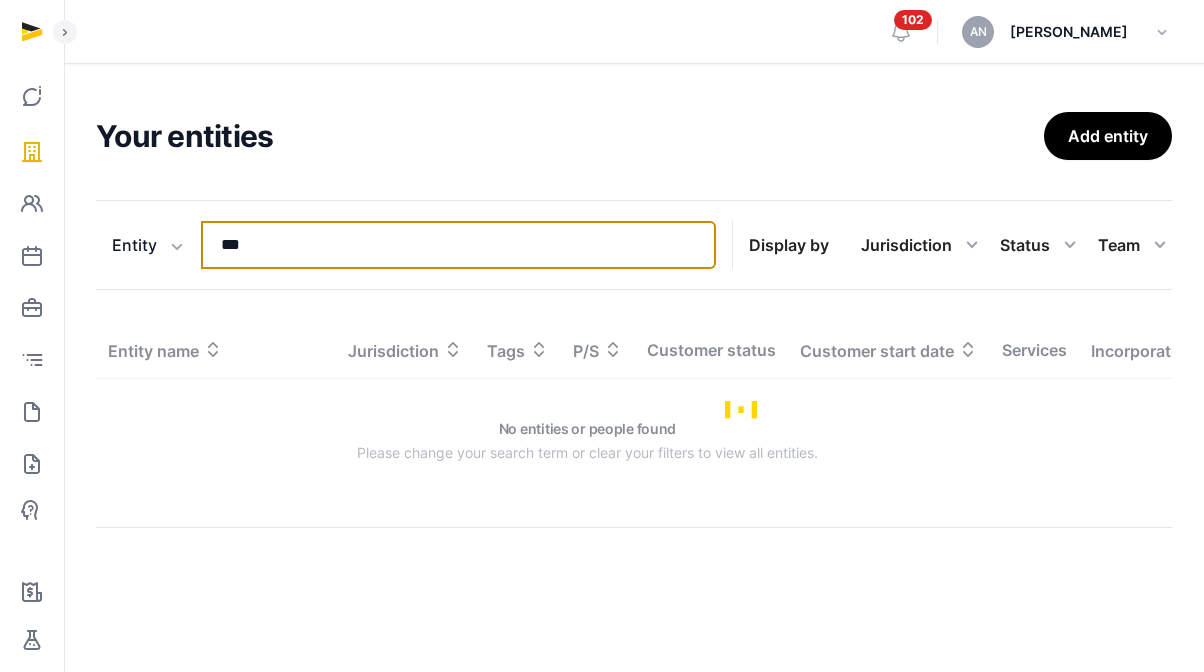 click on "***" at bounding box center (458, 245) 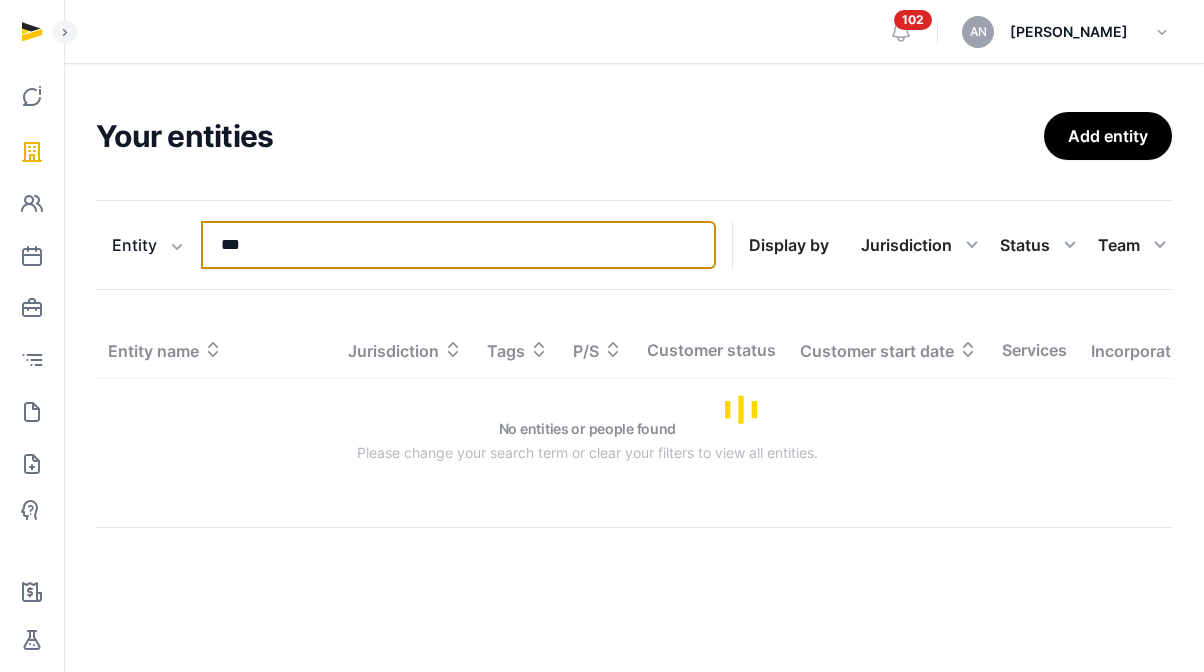 click on "***" at bounding box center [458, 245] 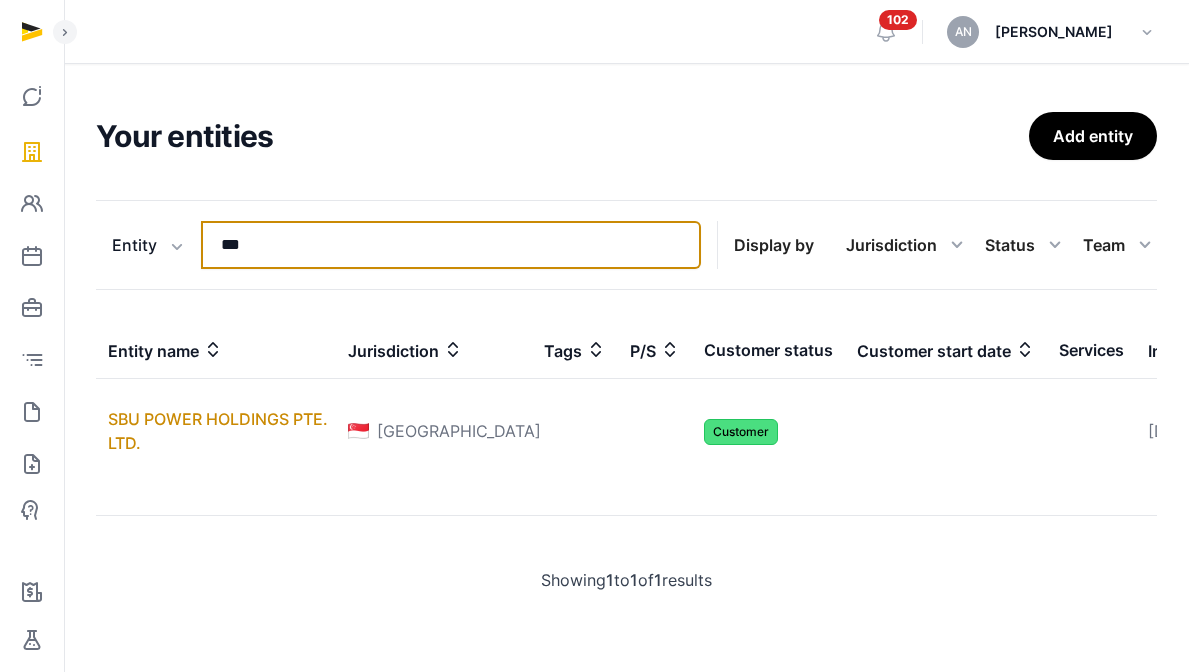 type on "*" 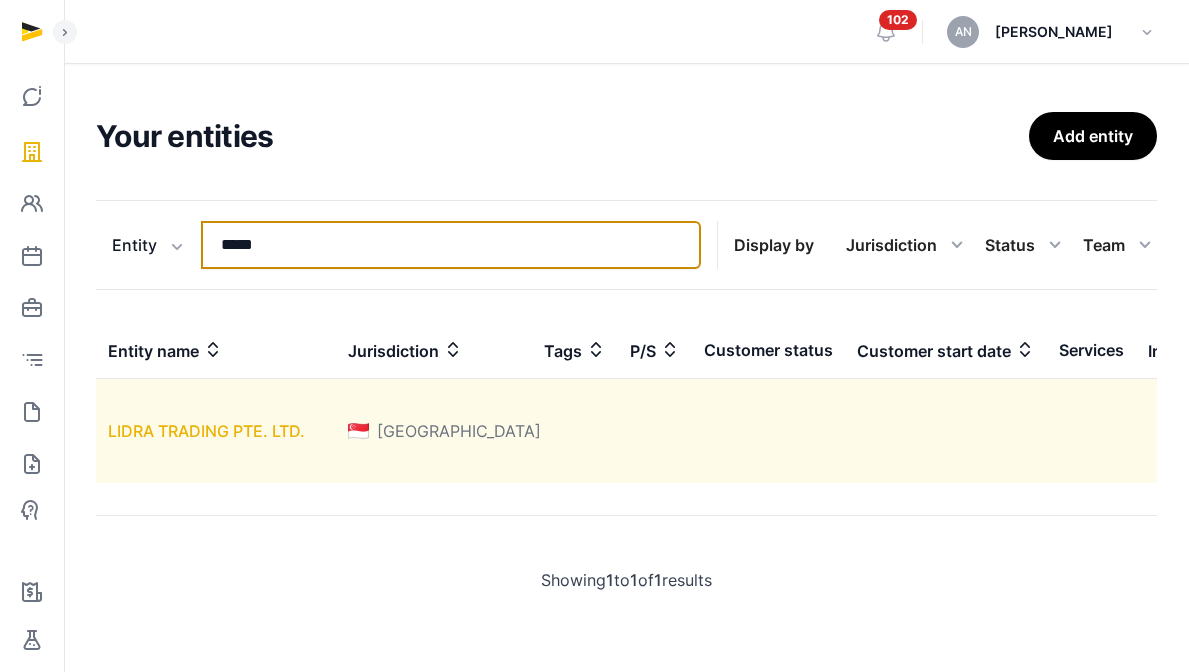 type on "*****" 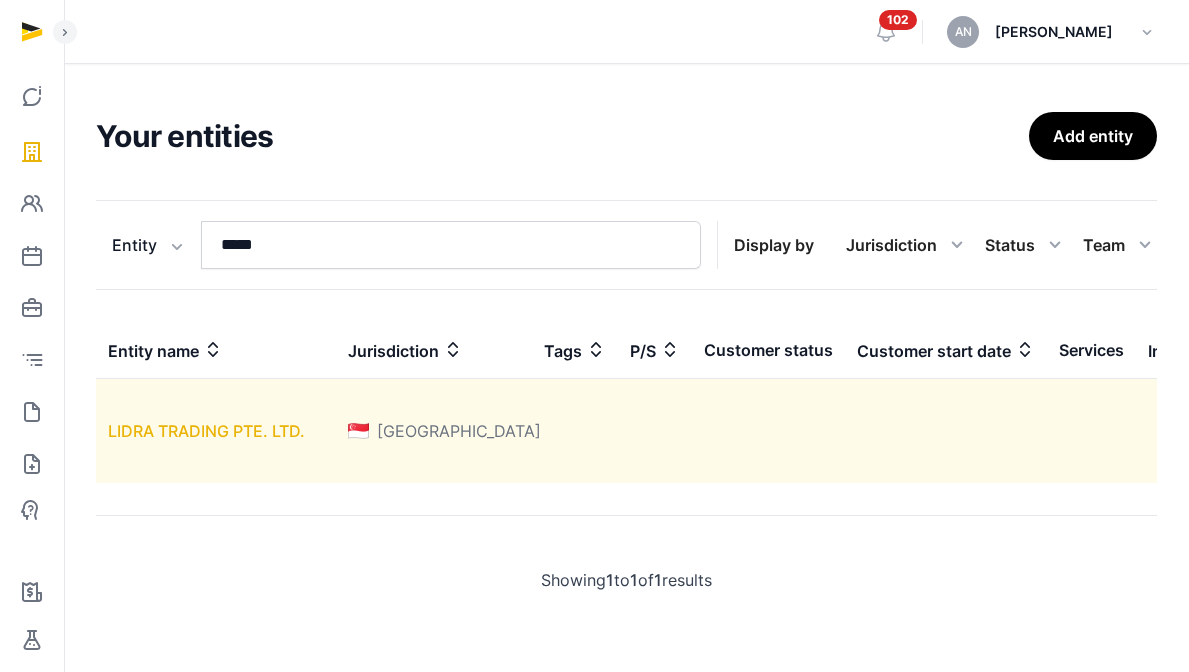click on "LIDRA TRADING PTE. LTD." at bounding box center [206, 431] 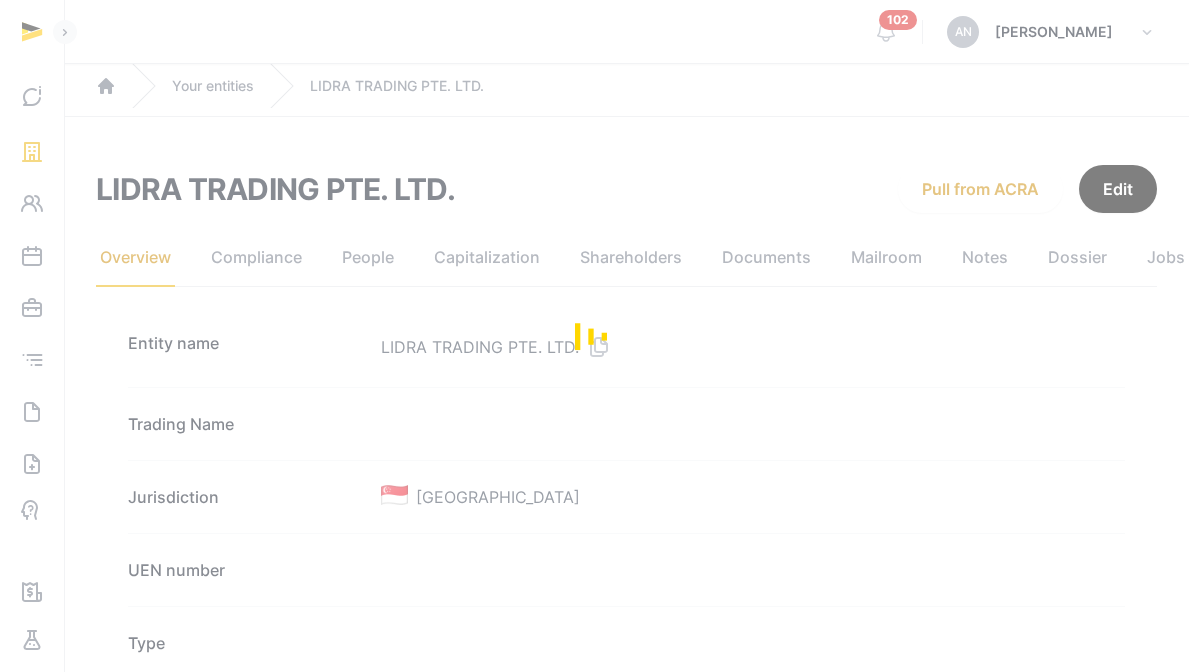 click at bounding box center (594, 336) 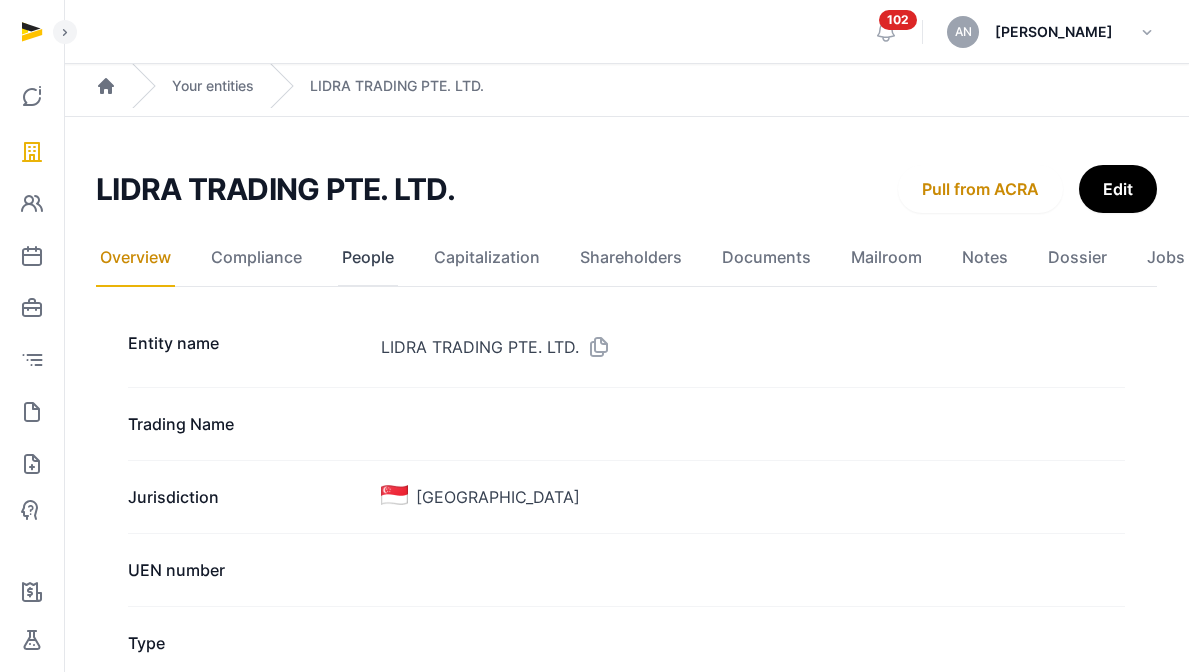 click on "People" 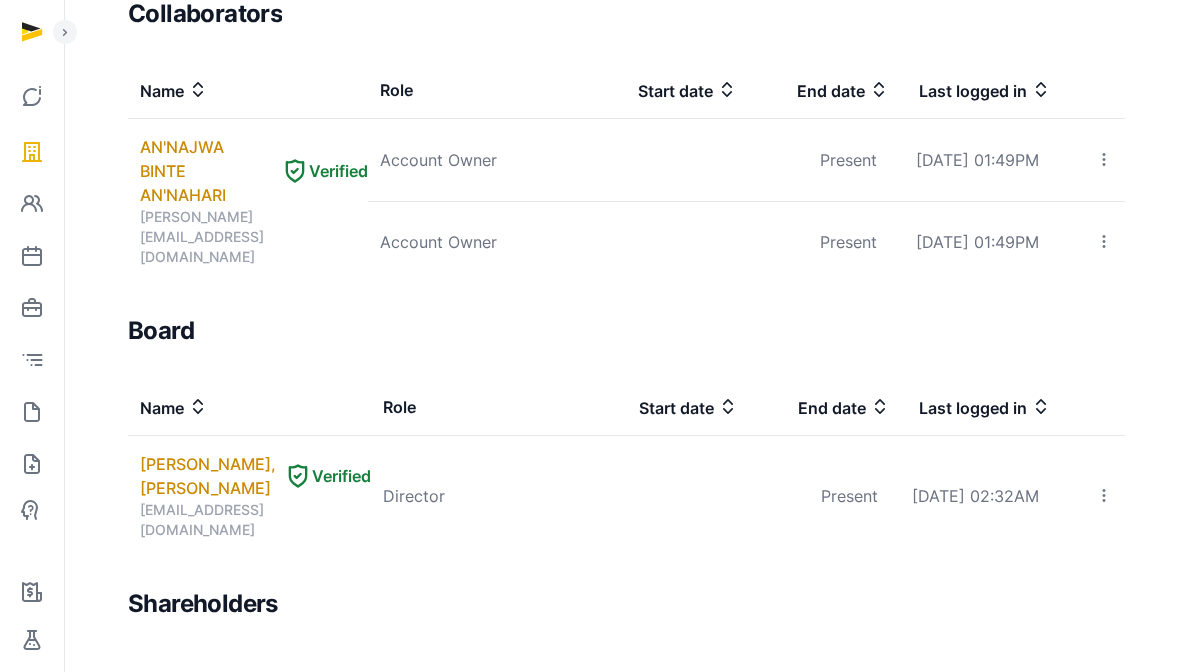 scroll, scrollTop: 1217, scrollLeft: 0, axis: vertical 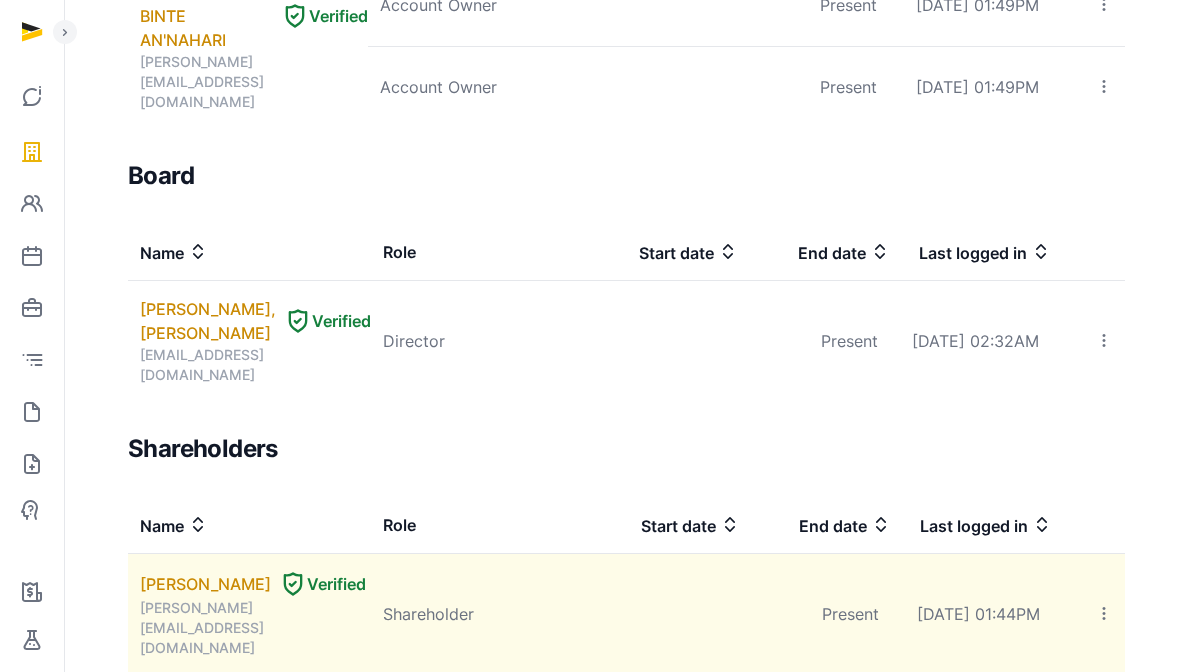 click 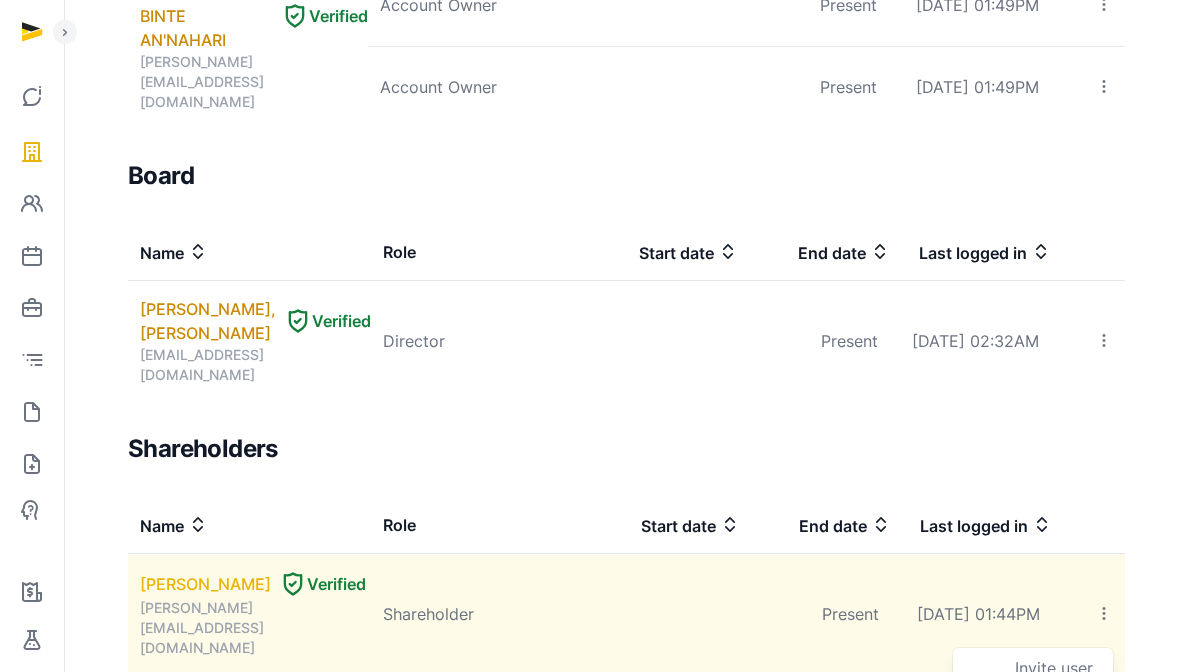 click on "[PERSON_NAME]" at bounding box center [205, 584] 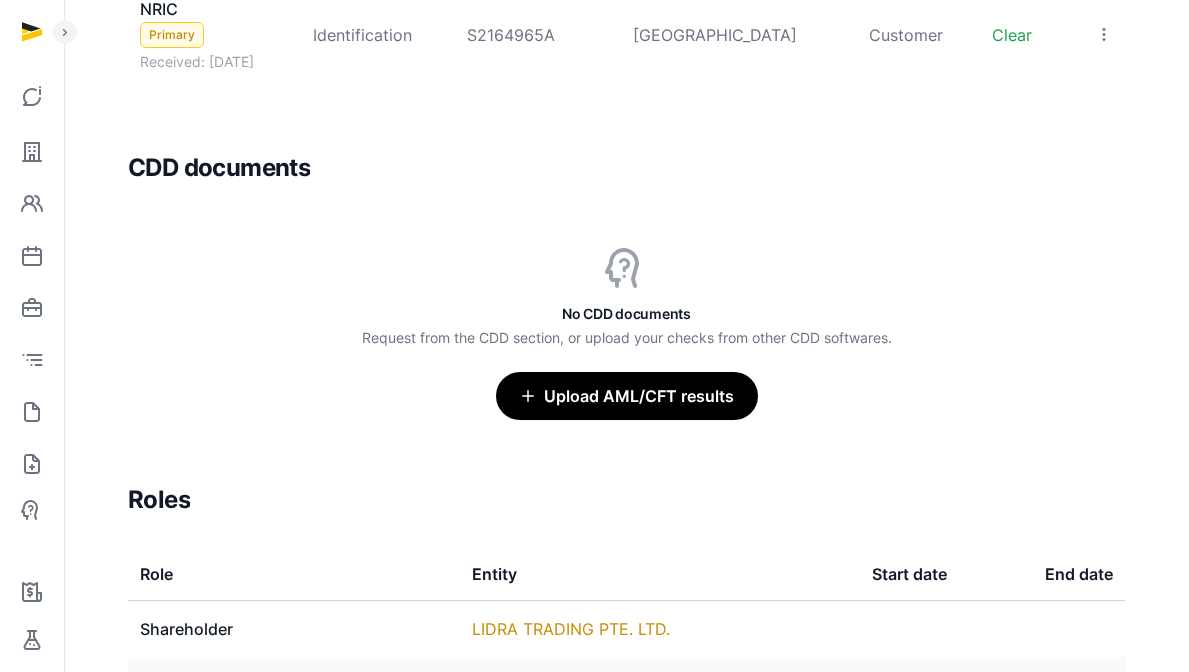 scroll, scrollTop: 1620, scrollLeft: 0, axis: vertical 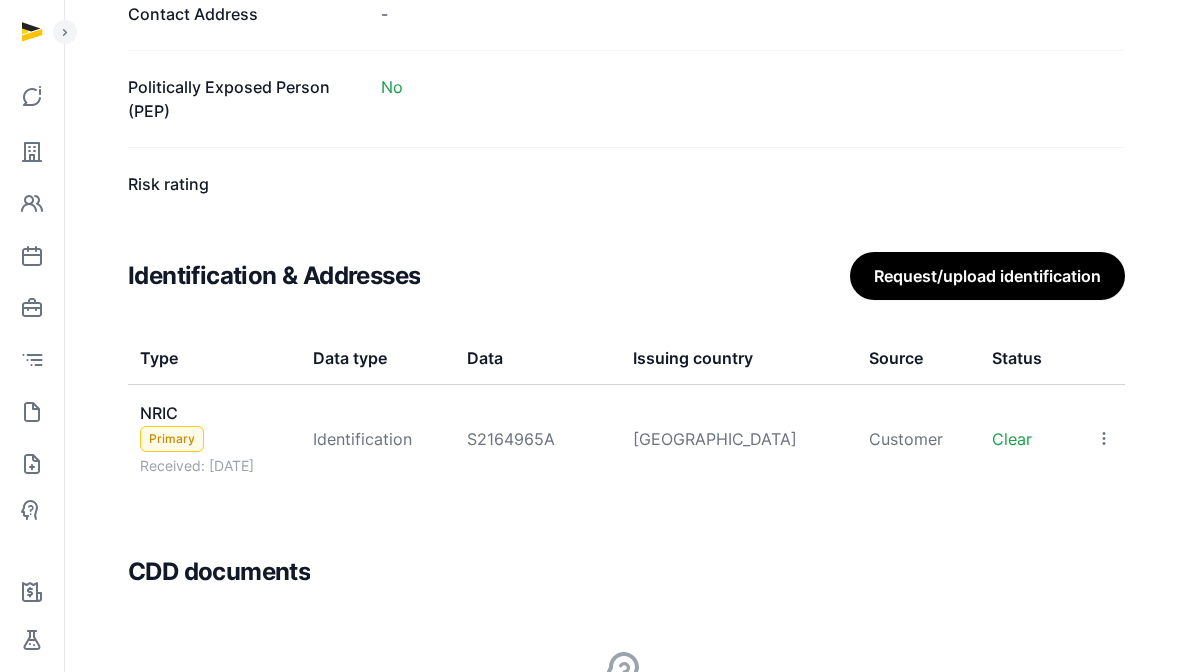 click 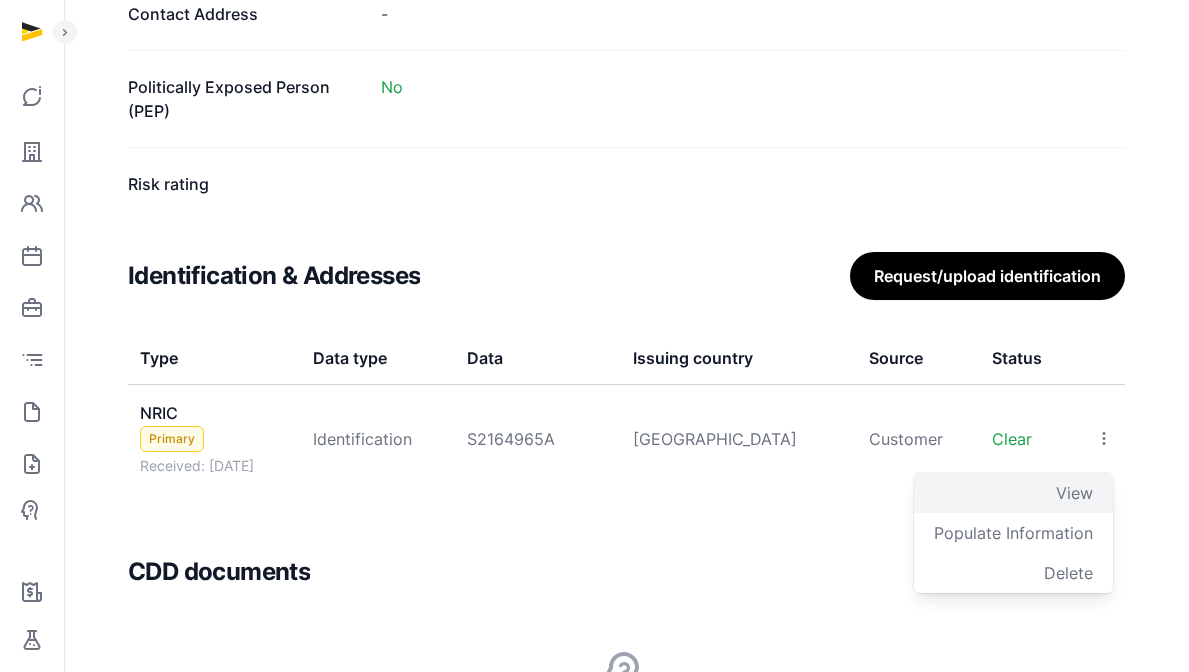 click on "View" at bounding box center (1074, 493) 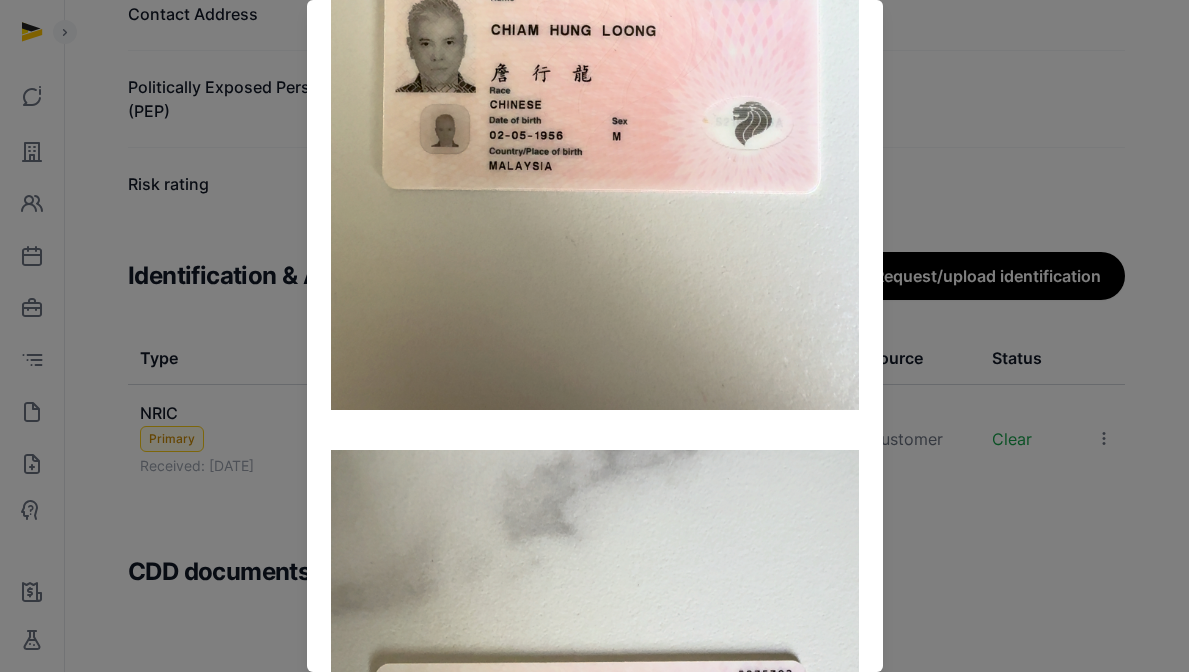 scroll, scrollTop: 812, scrollLeft: 0, axis: vertical 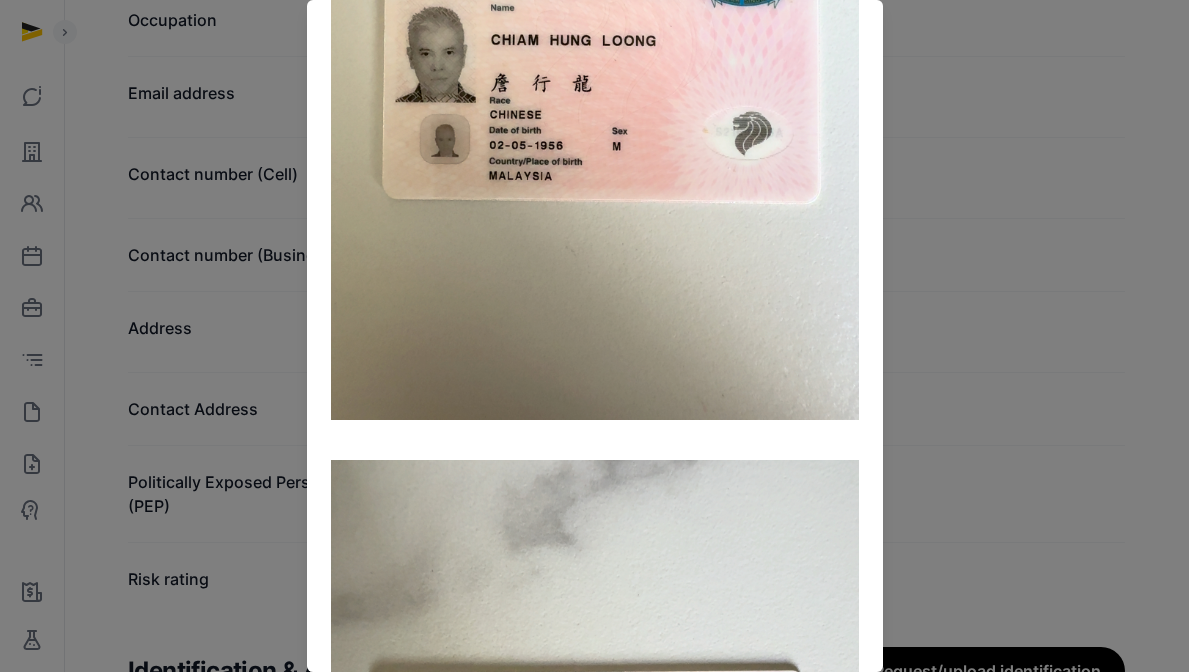 click at bounding box center [594, 336] 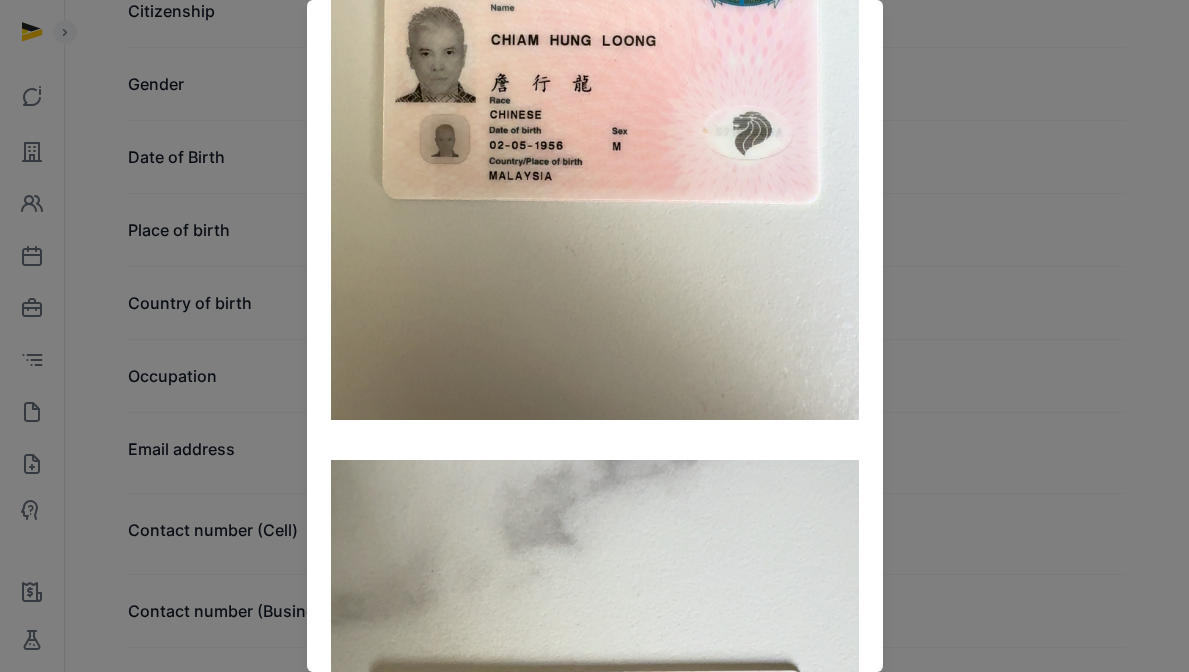 scroll, scrollTop: 767, scrollLeft: 0, axis: vertical 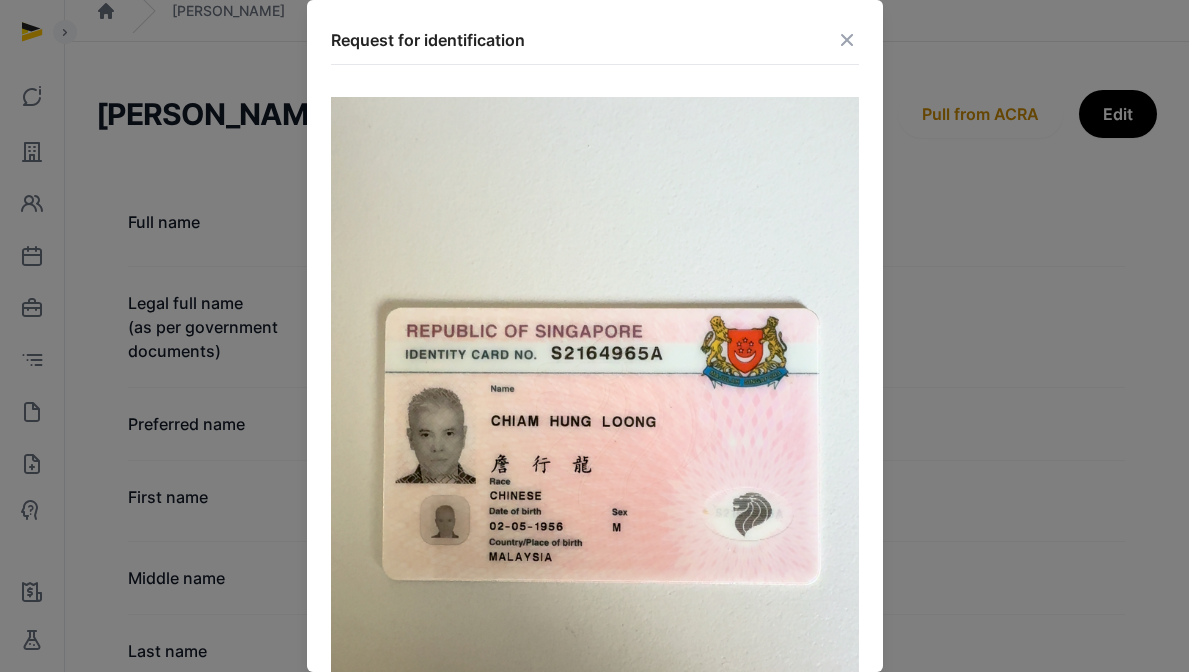 click at bounding box center [847, 40] 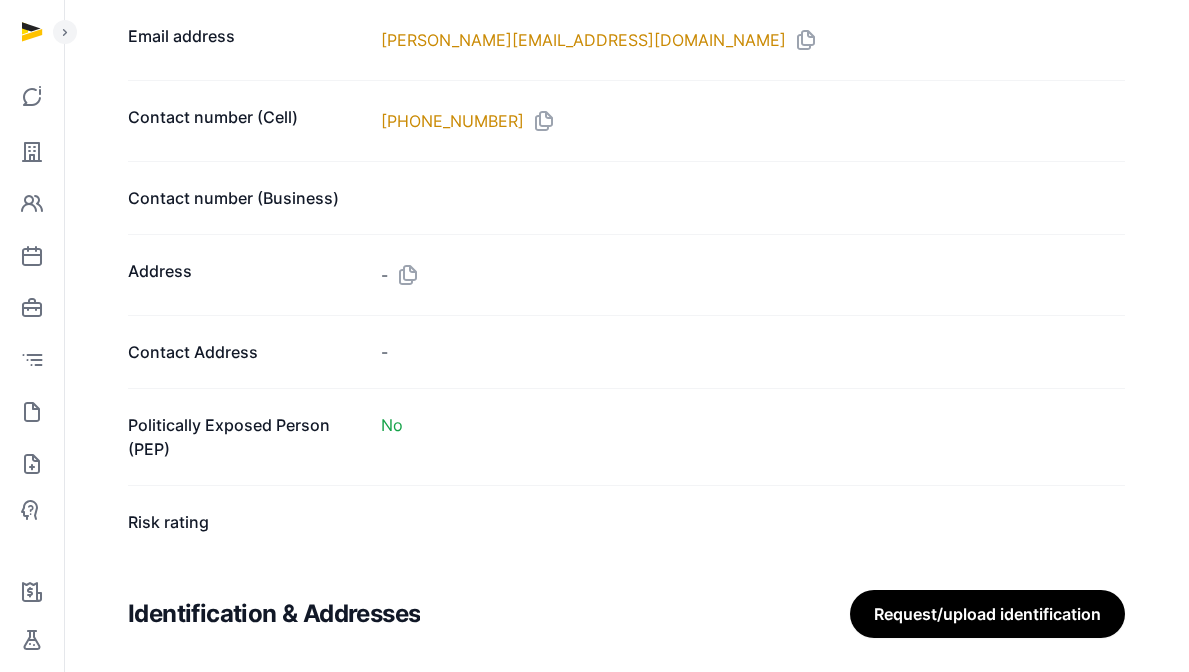 scroll, scrollTop: 2112, scrollLeft: 0, axis: vertical 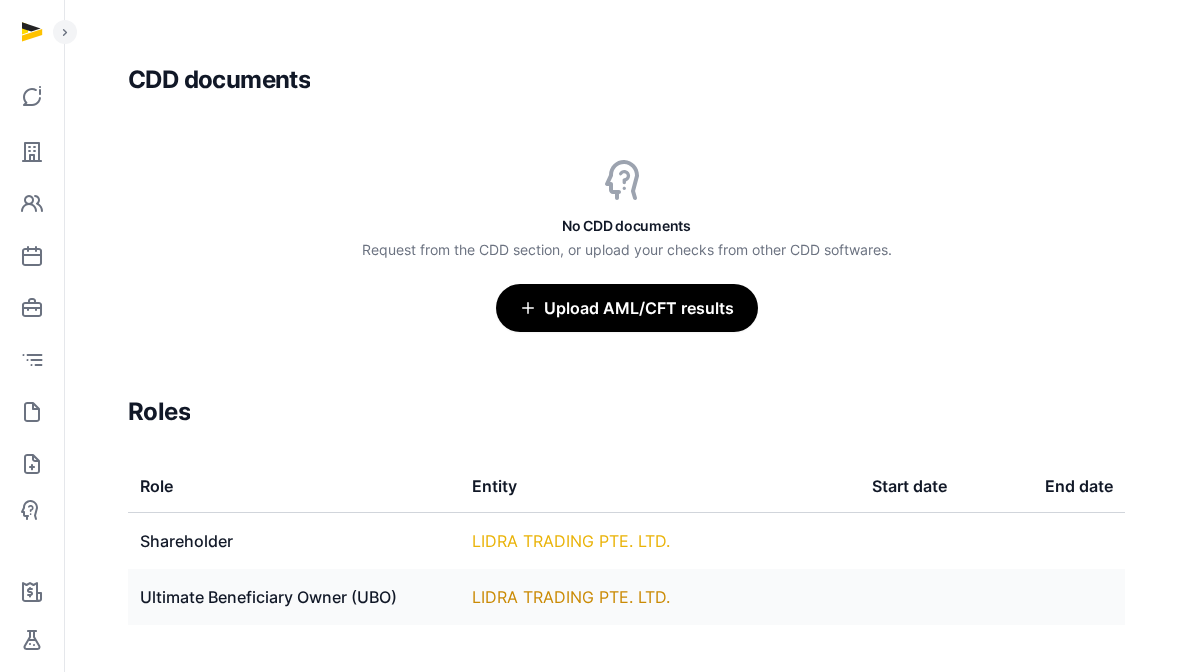click on "LIDRA TRADING PTE. LTD." at bounding box center (571, 541) 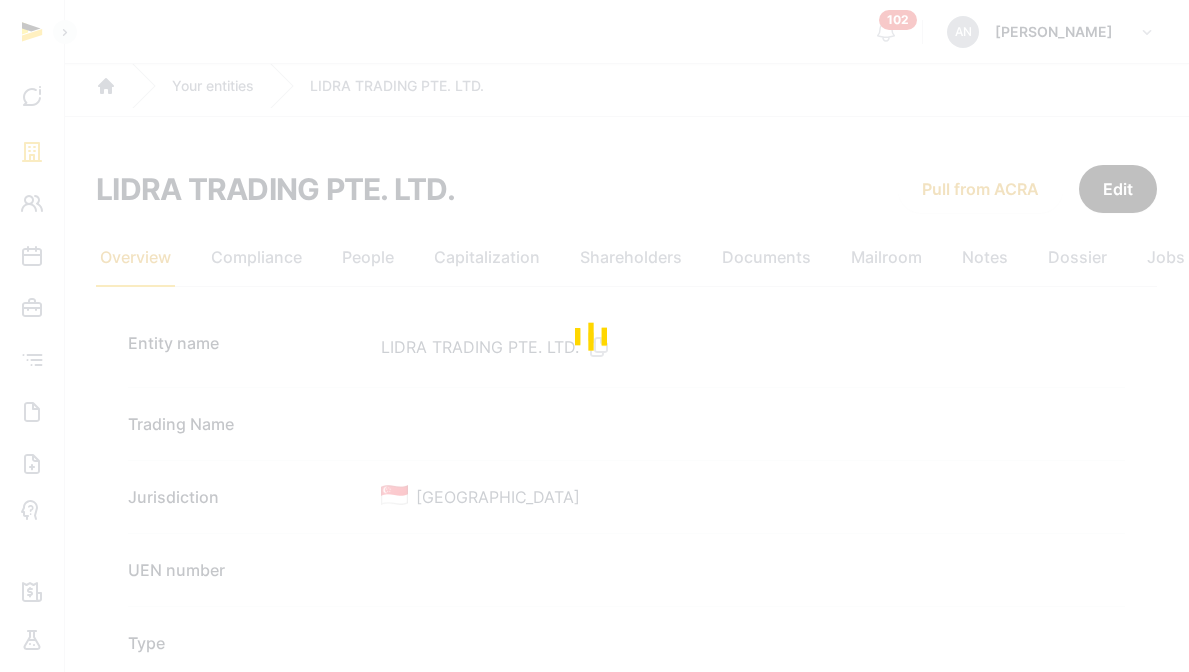 click at bounding box center (594, 336) 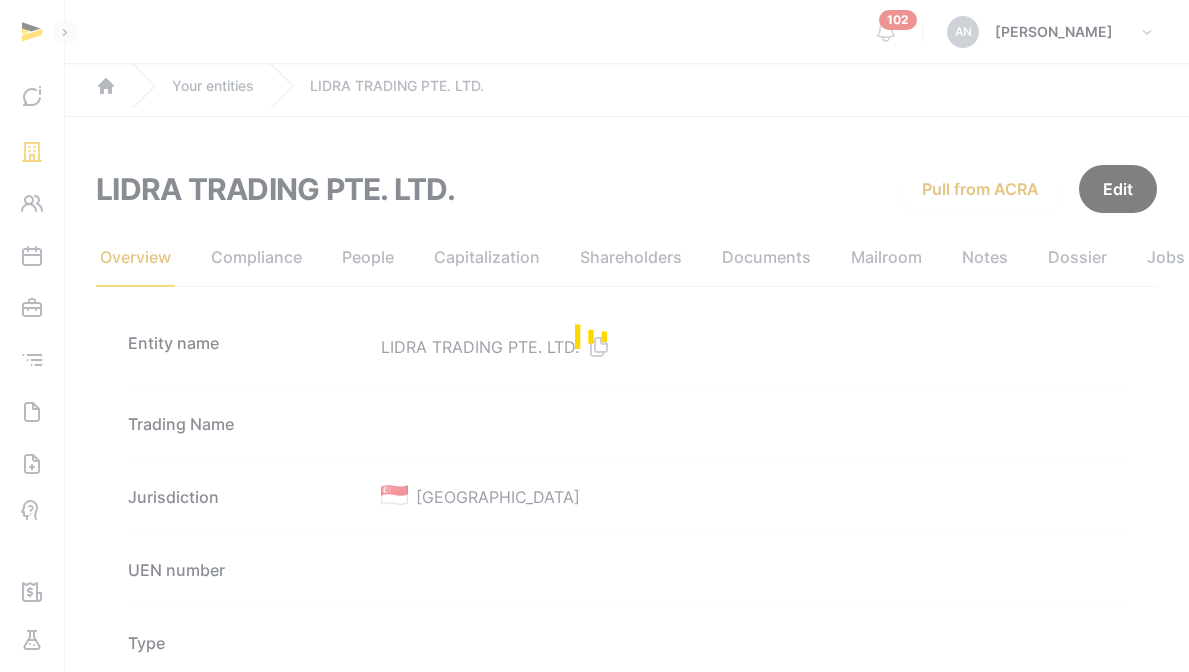click at bounding box center [594, 336] 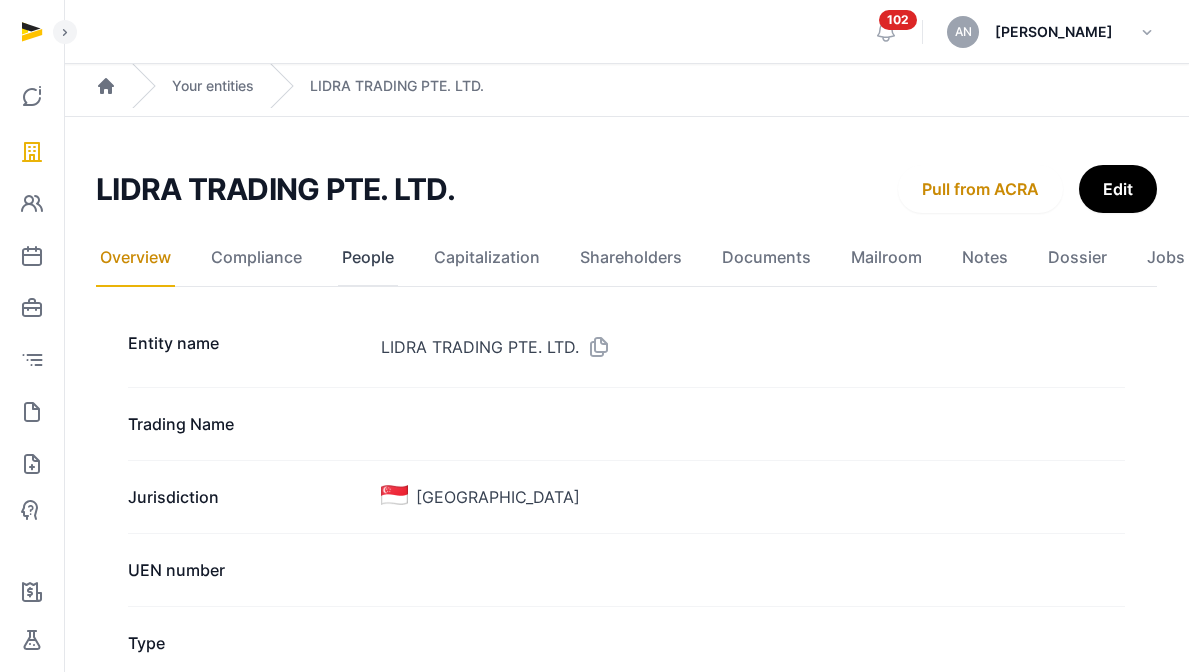 click on "People" 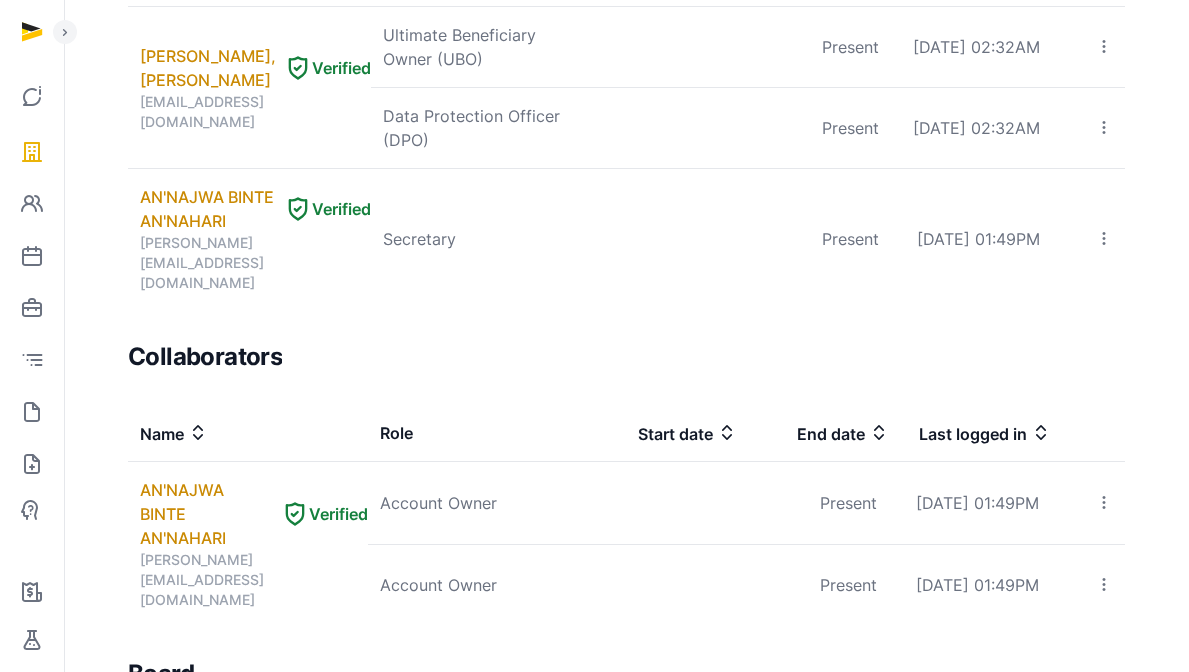 scroll, scrollTop: 1217, scrollLeft: 0, axis: vertical 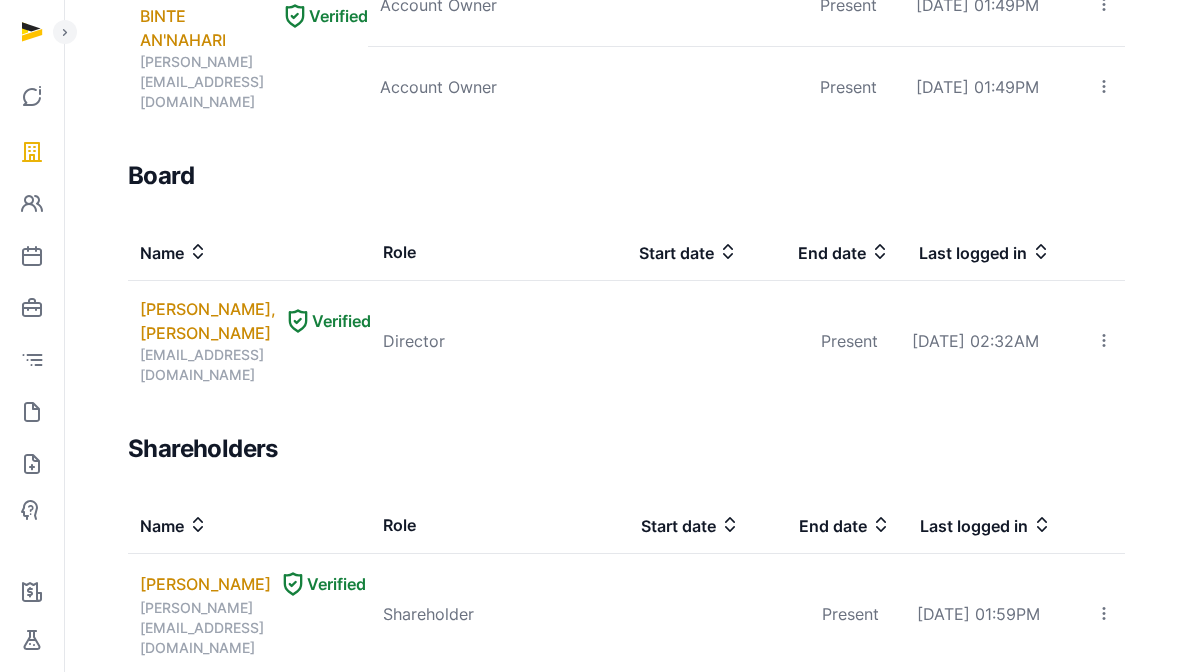 click on "[PERSON_NAME], [PERSON_NAME]" at bounding box center [208, 715] 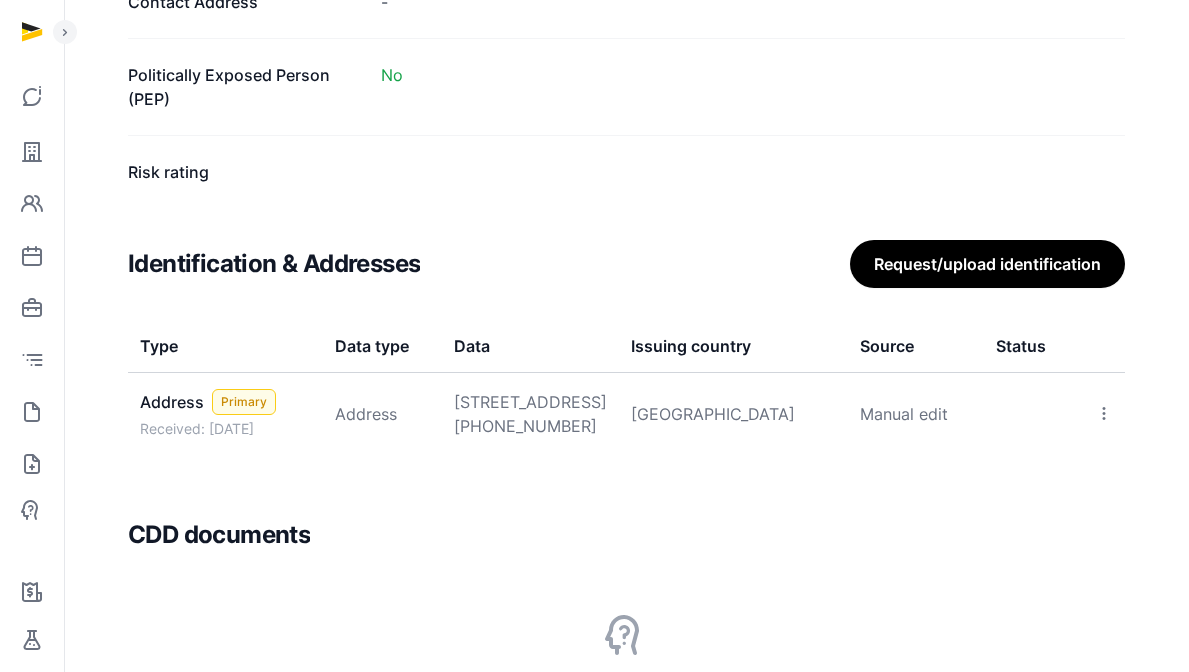 scroll, scrollTop: 1755, scrollLeft: 0, axis: vertical 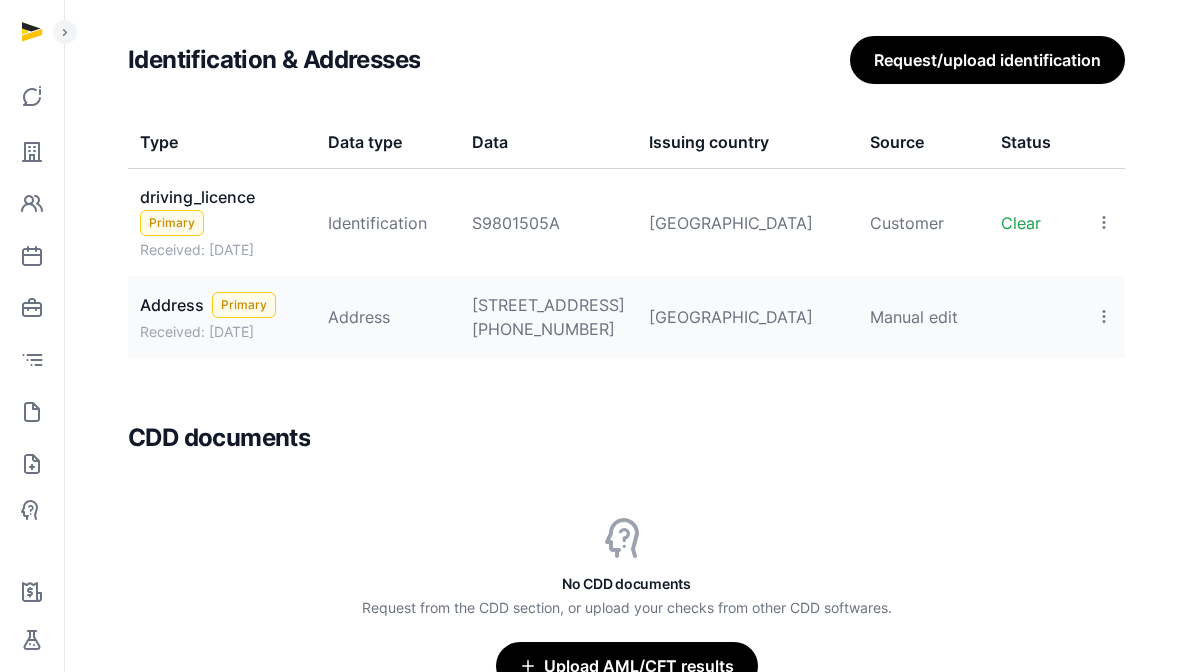 click 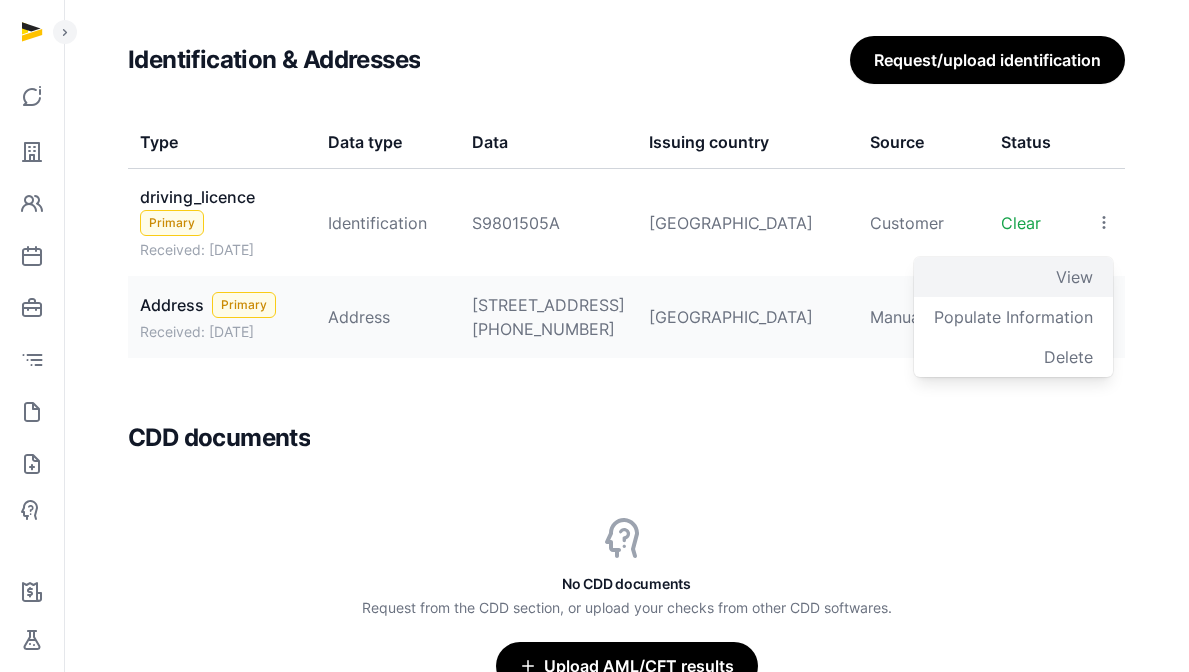 click on "View" 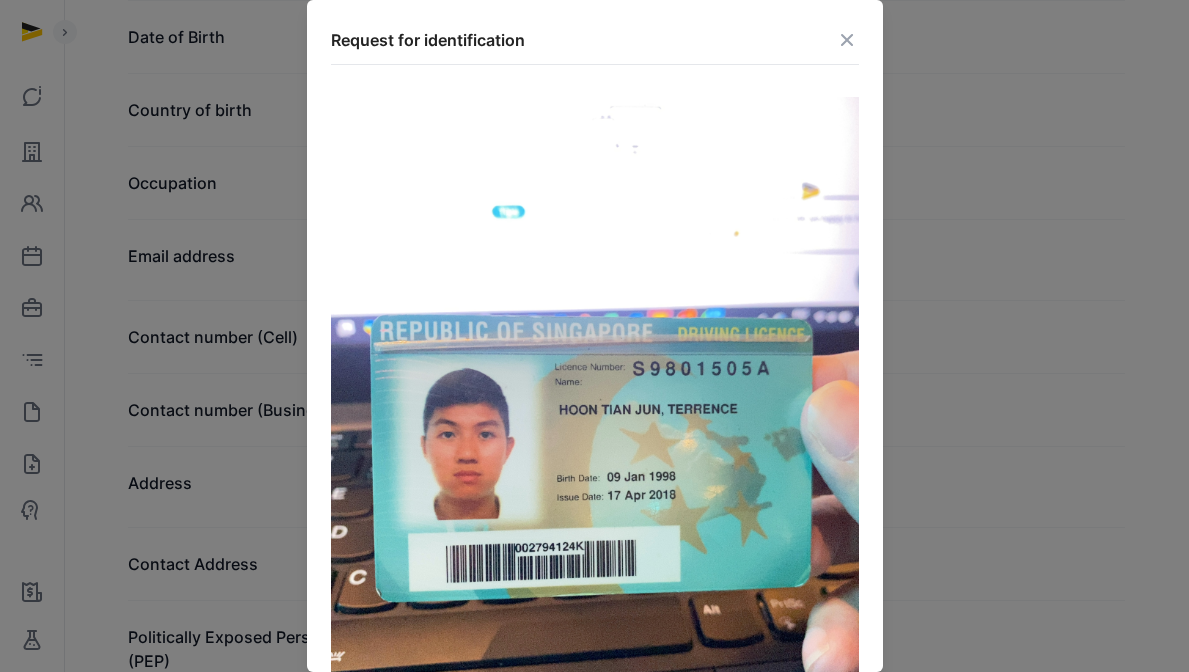 click at bounding box center [847, 40] 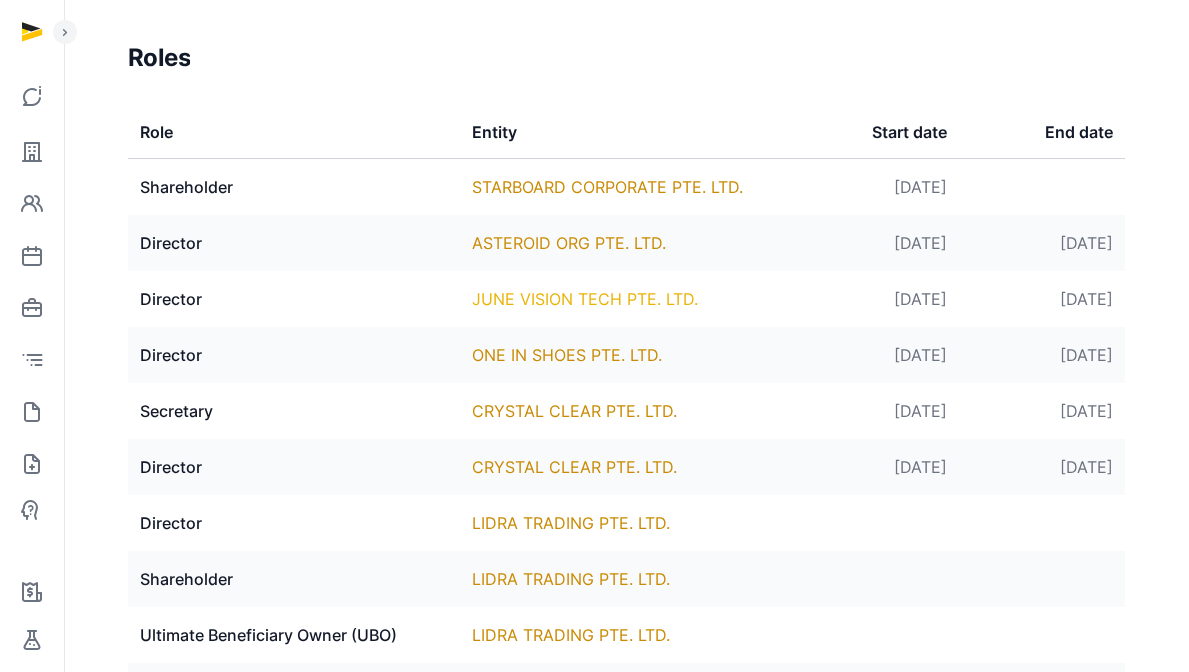 scroll, scrollTop: 2607, scrollLeft: 0, axis: vertical 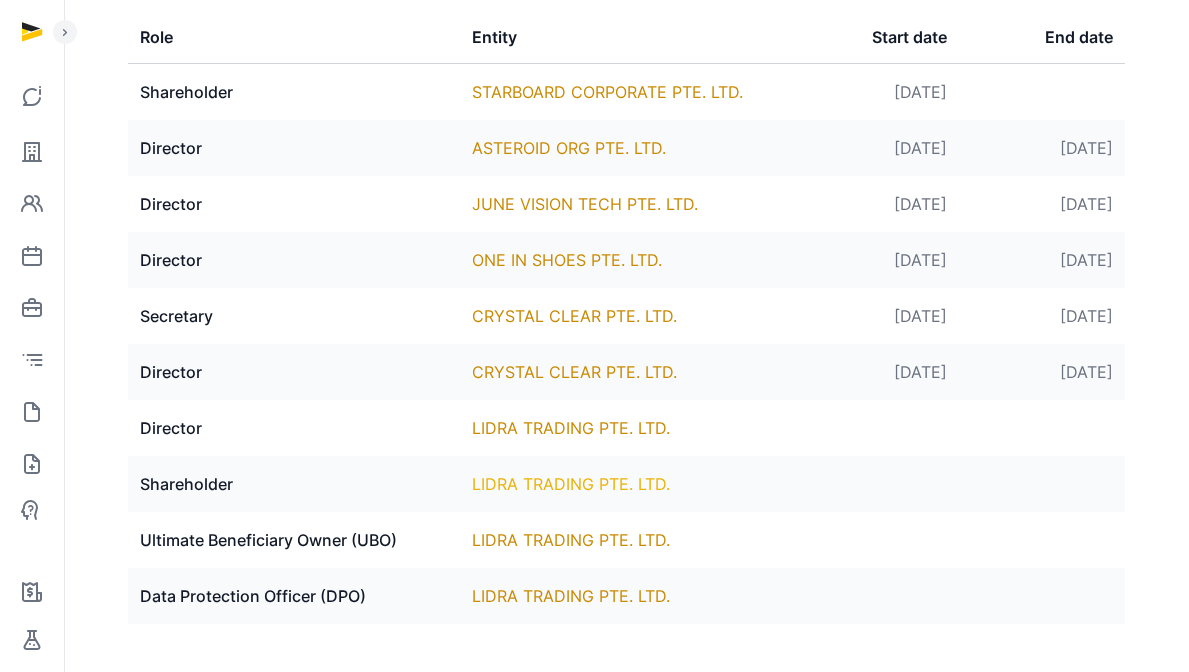 click on "LIDRA TRADING PTE. LTD." at bounding box center [571, 484] 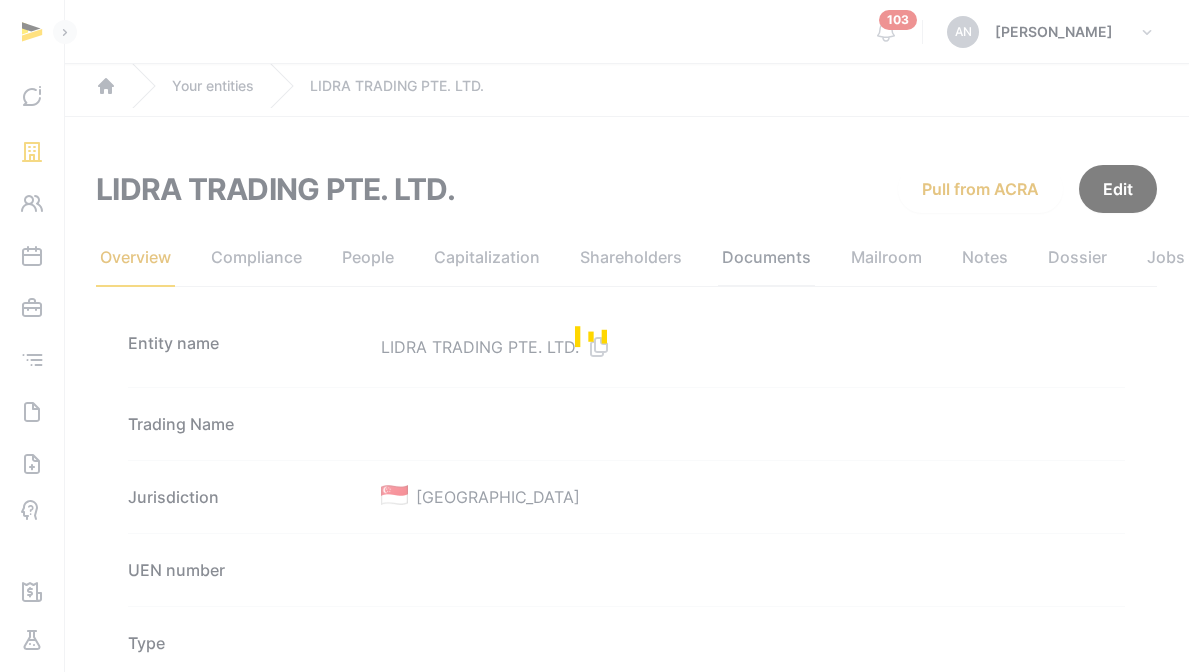 click on "Documents" 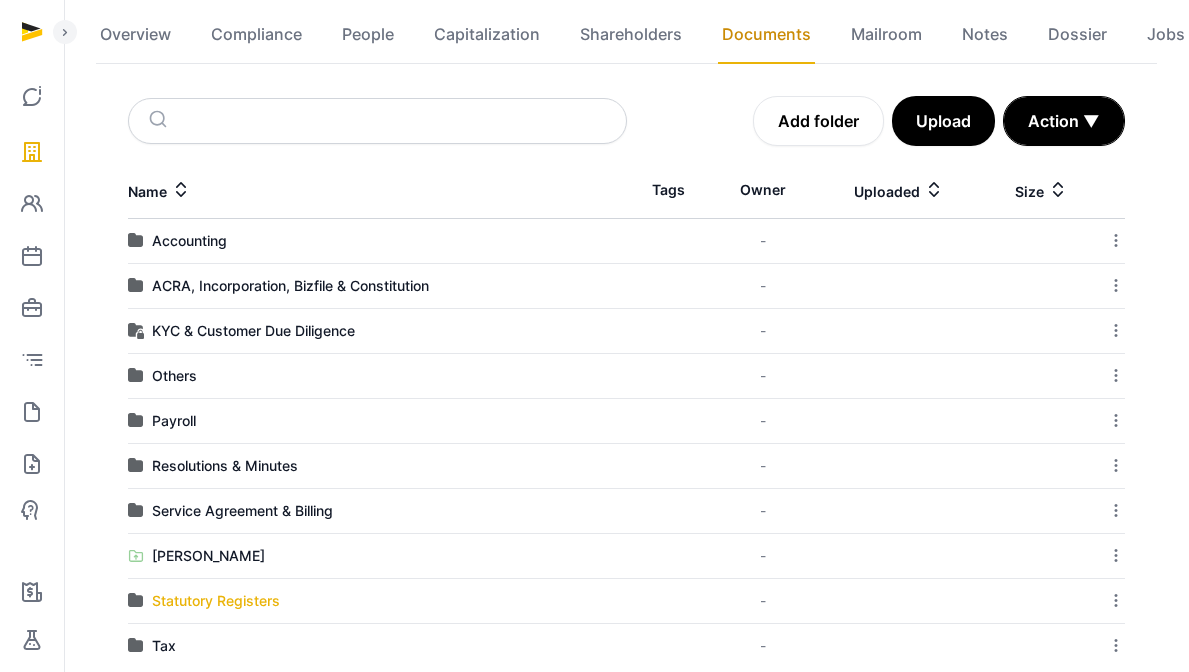 scroll, scrollTop: 247, scrollLeft: 0, axis: vertical 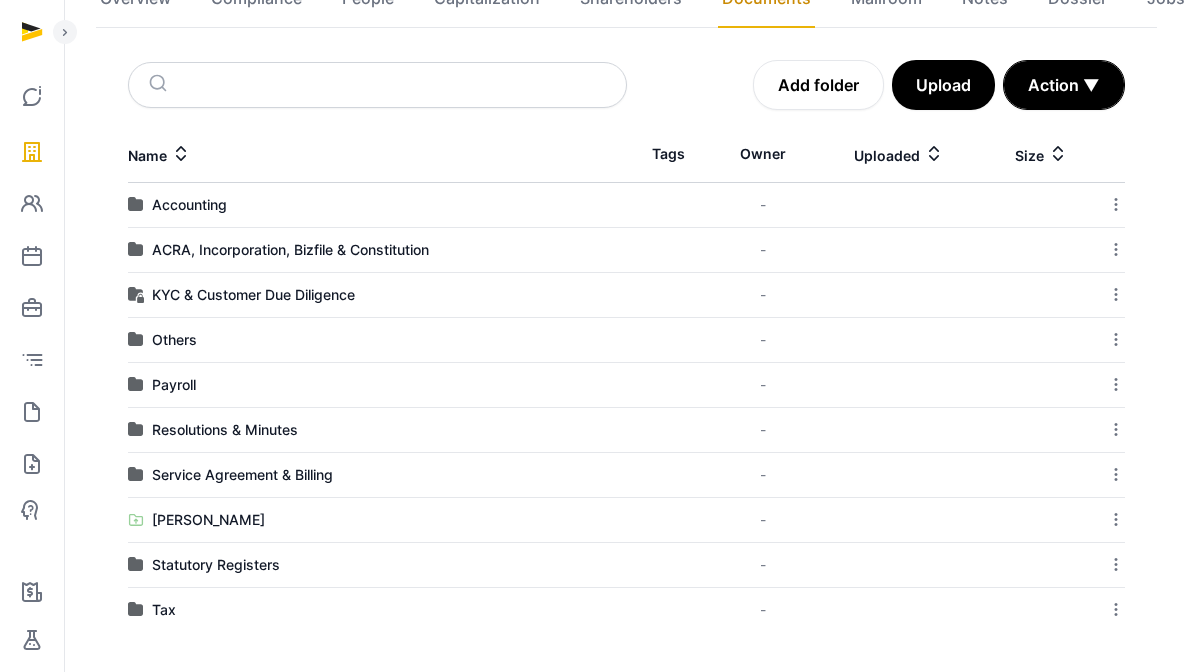 click 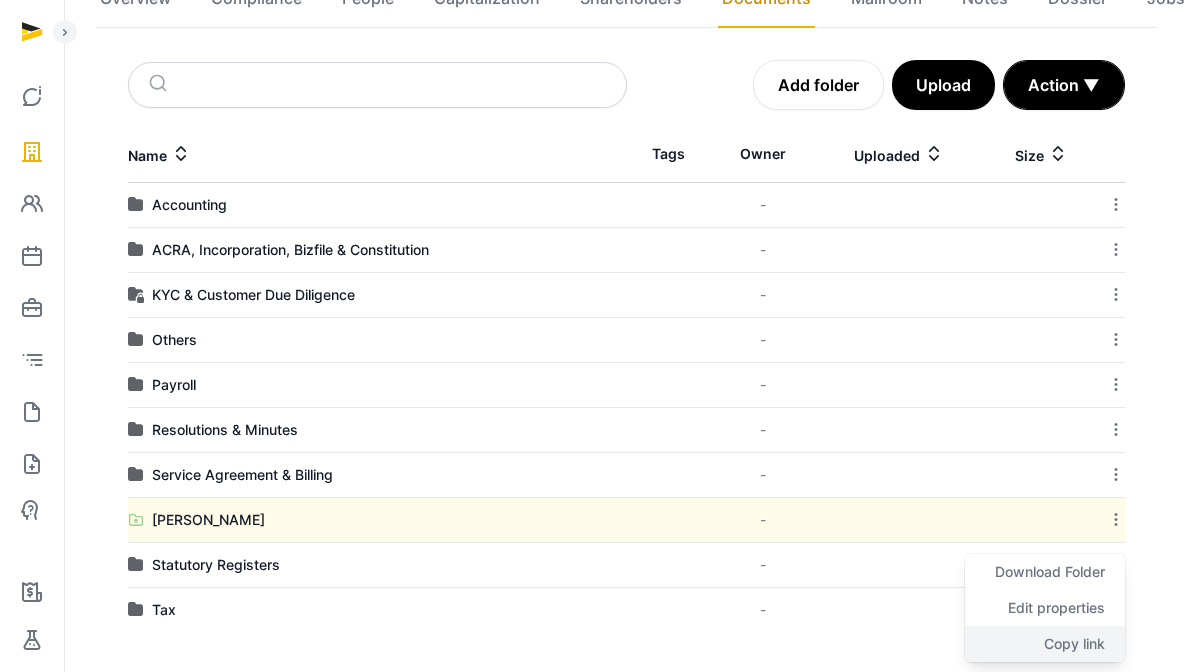 click on "Copy link" 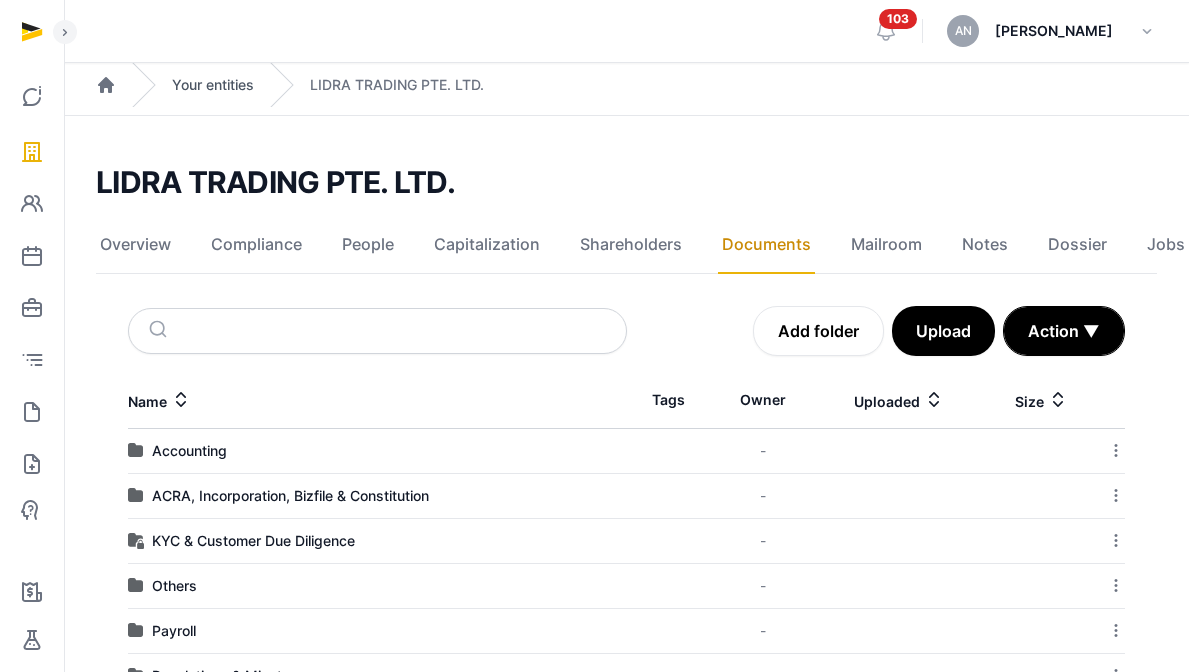 scroll, scrollTop: 0, scrollLeft: 0, axis: both 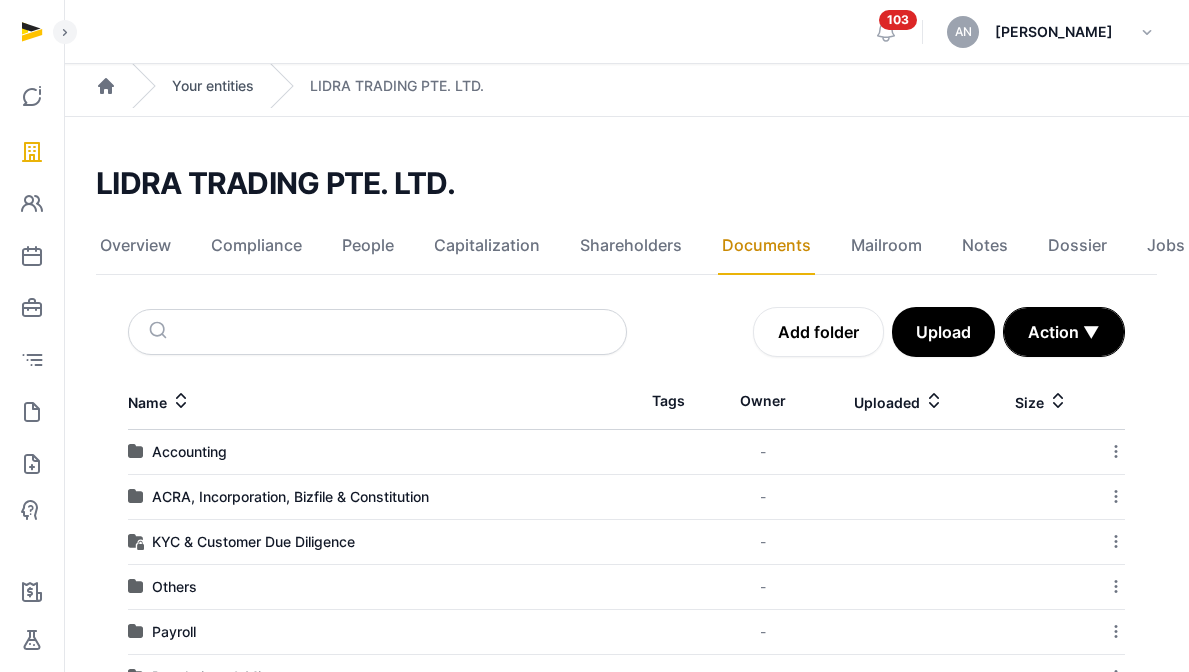 click on "Your entities" at bounding box center (213, 86) 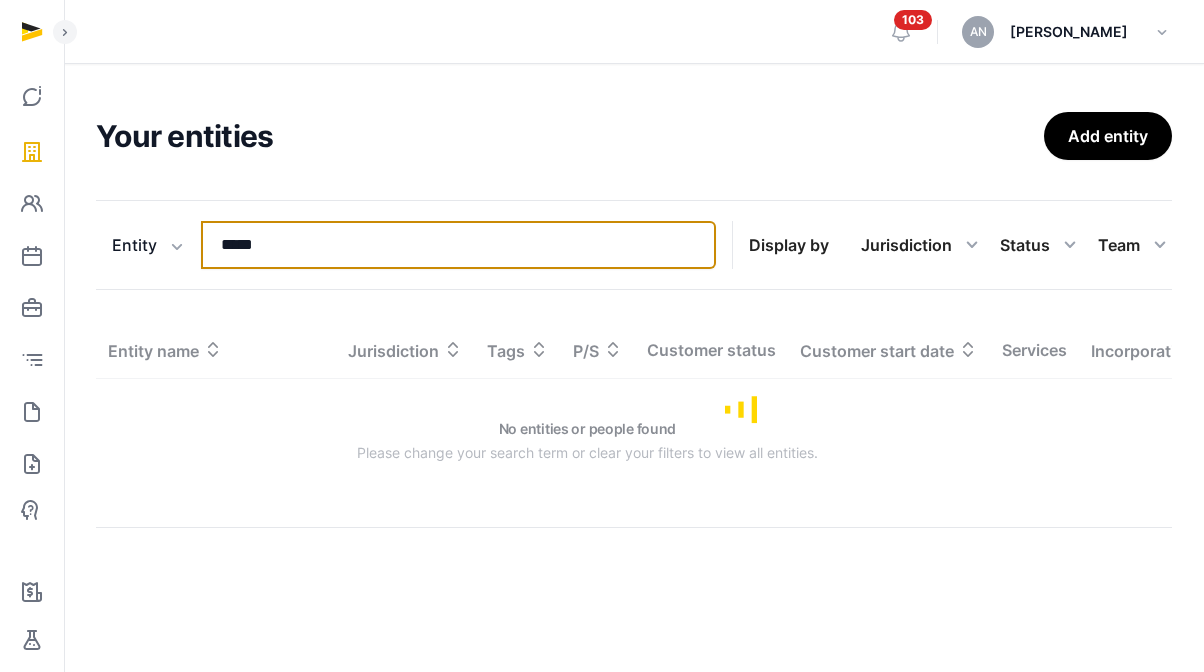click on "*****" at bounding box center (458, 245) 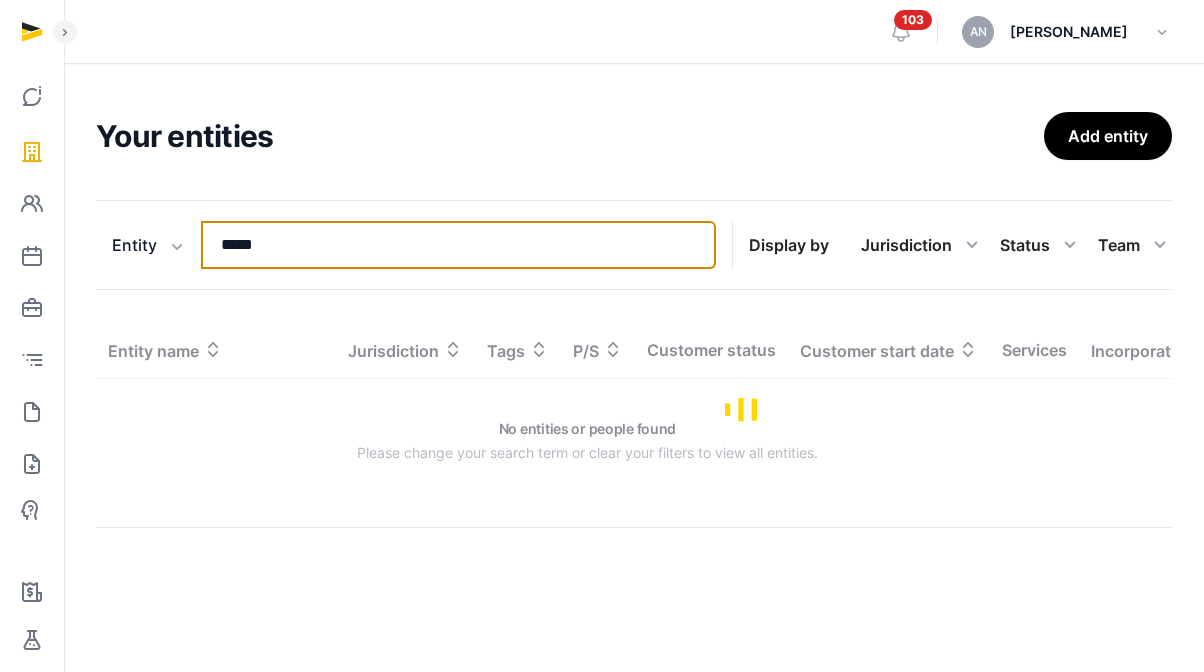 click on "*****" at bounding box center (458, 245) 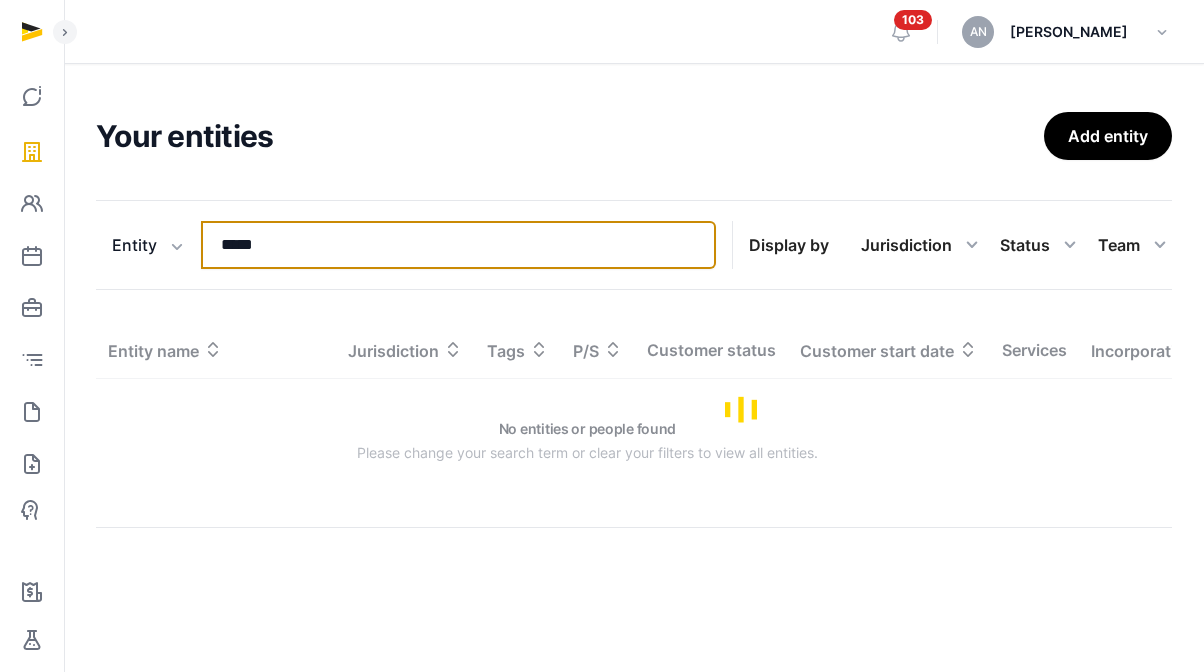 click on "*****" at bounding box center [458, 245] 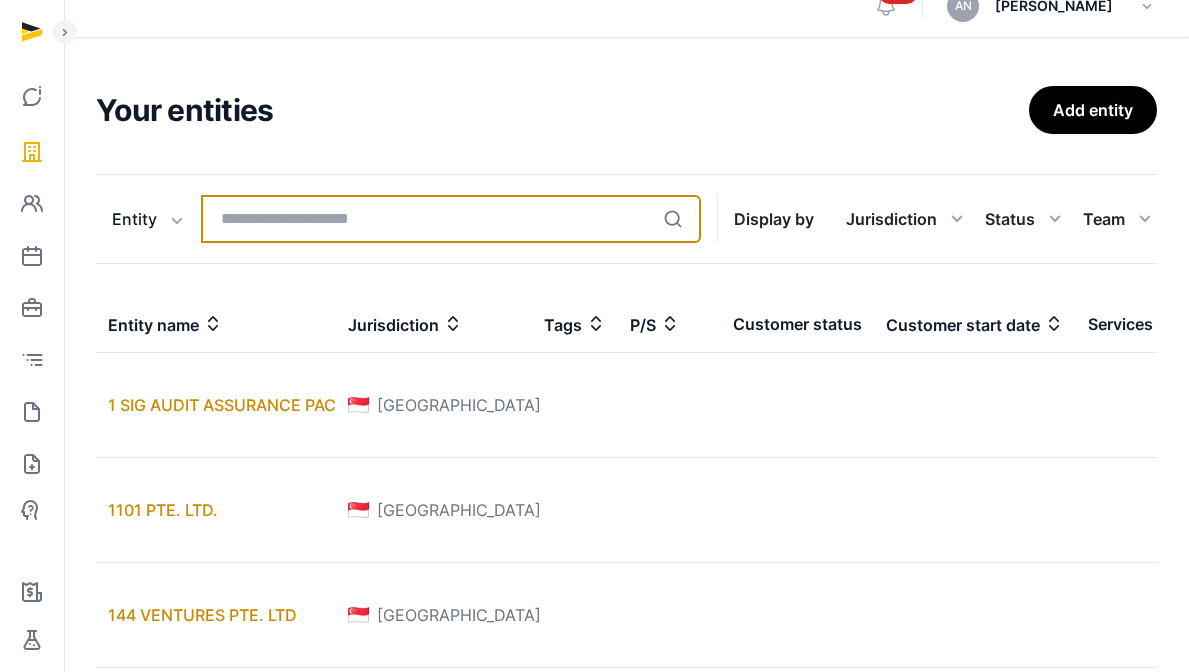 scroll, scrollTop: 50, scrollLeft: 0, axis: vertical 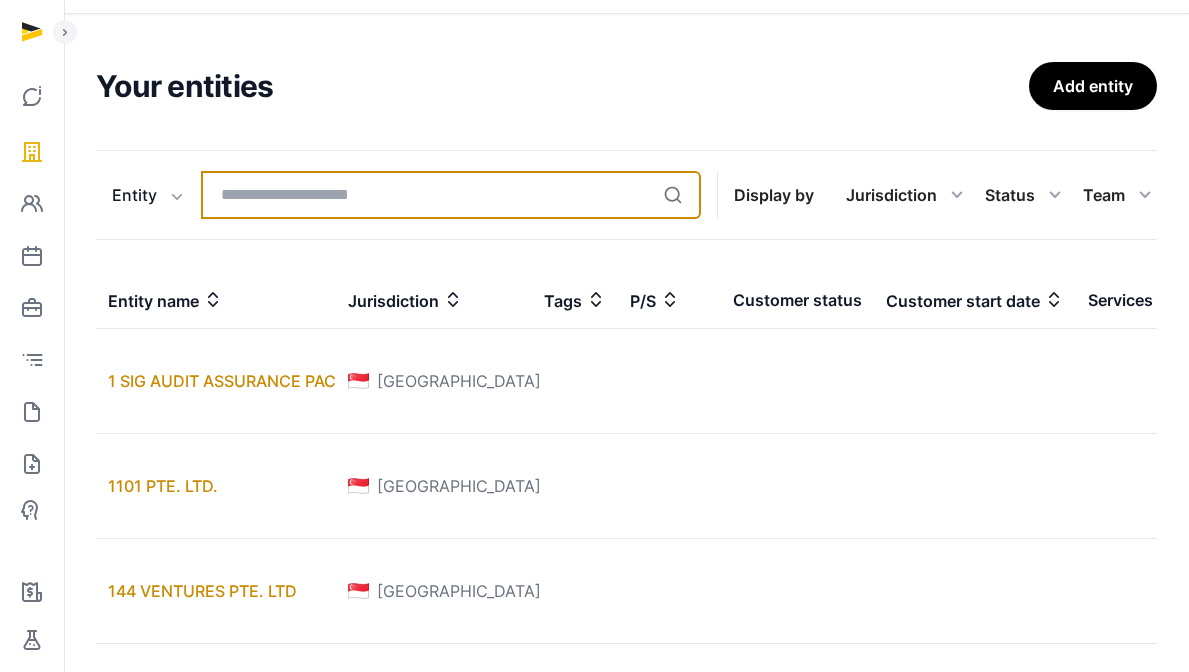 type on "*" 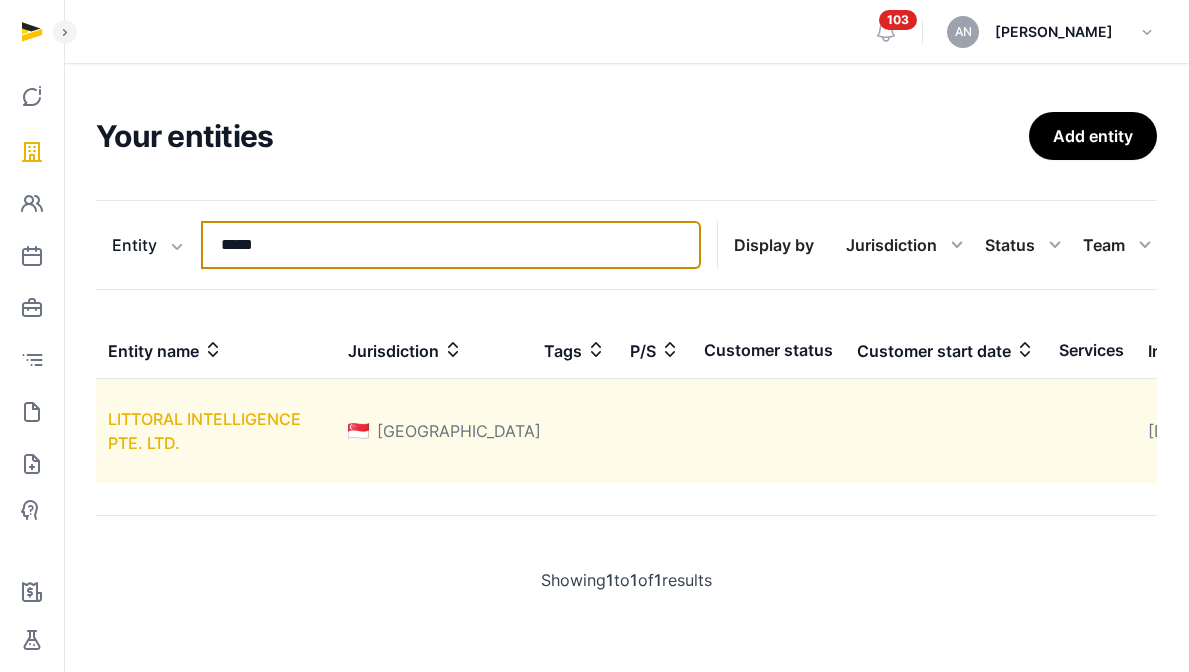type on "*****" 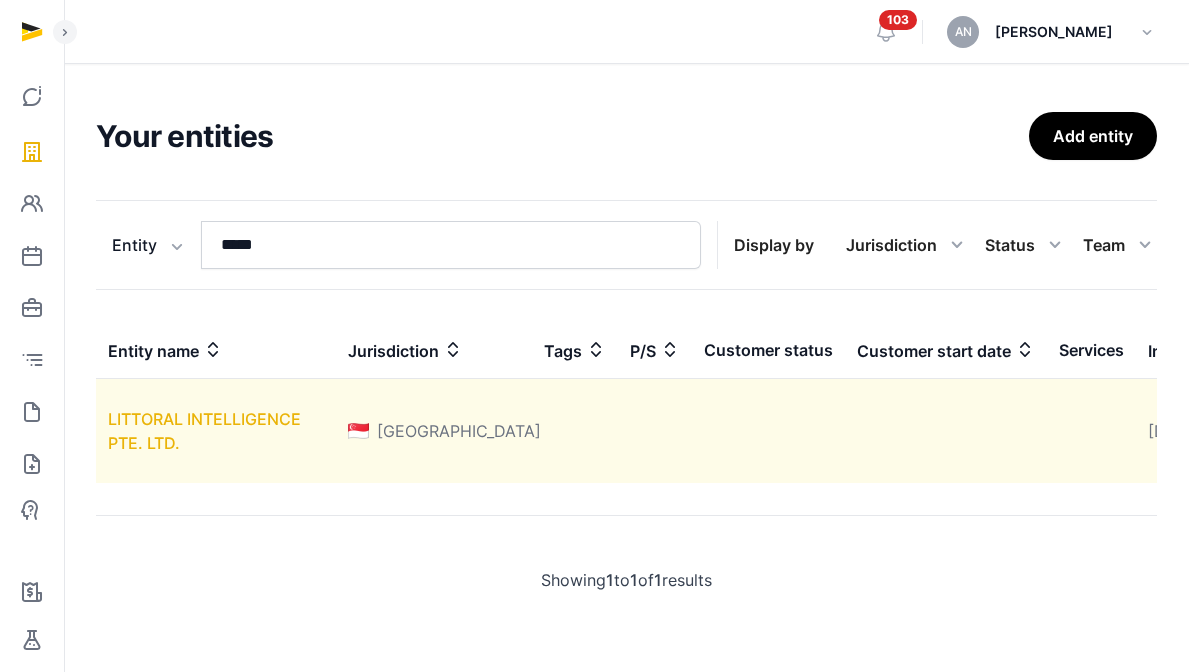 click on "LITTORAL INTELLIGENCE PTE. LTD." at bounding box center [204, 431] 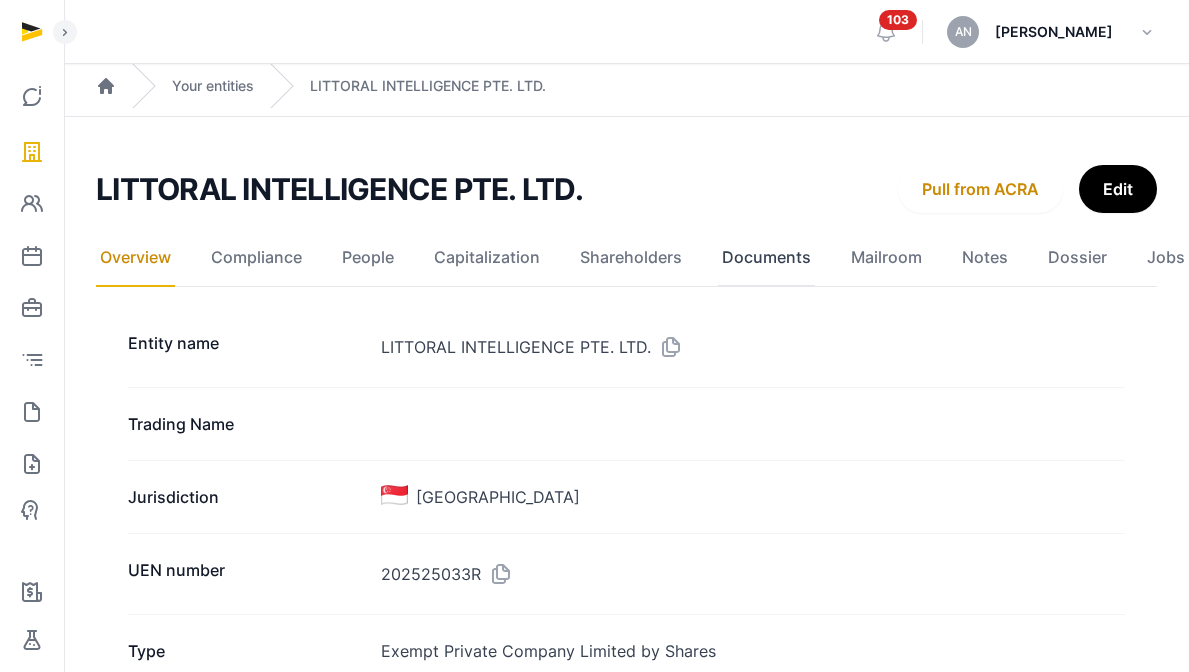 click on "Documents" 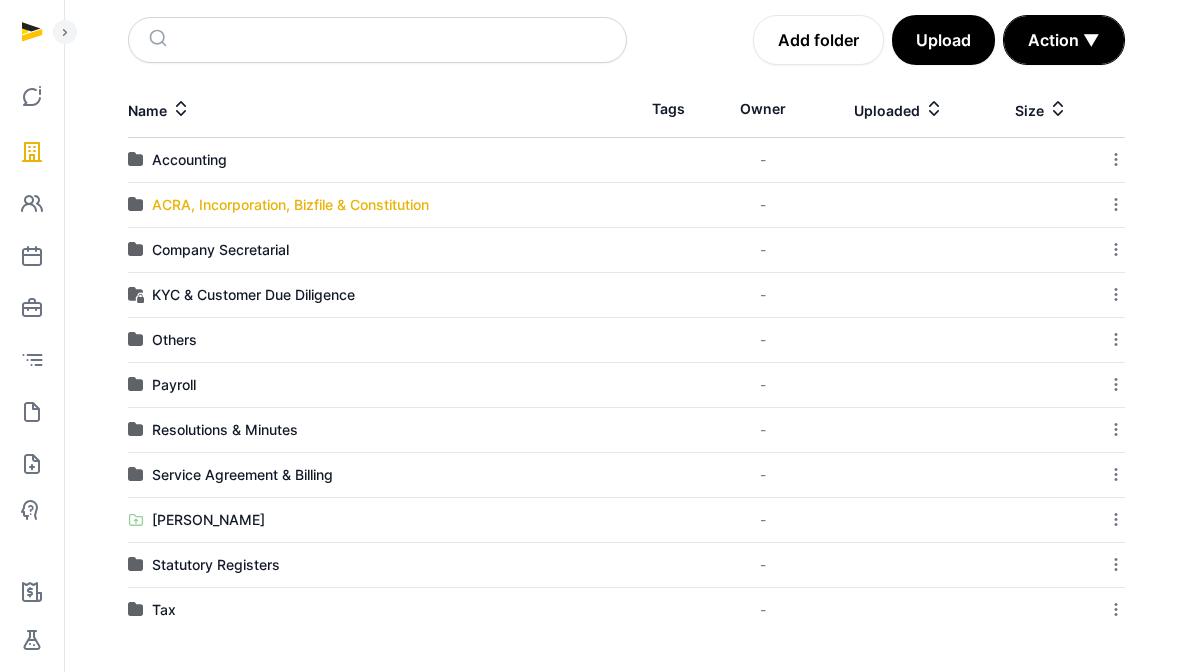click on "ACRA, Incorporation, Bizfile & Constitution" at bounding box center [290, 205] 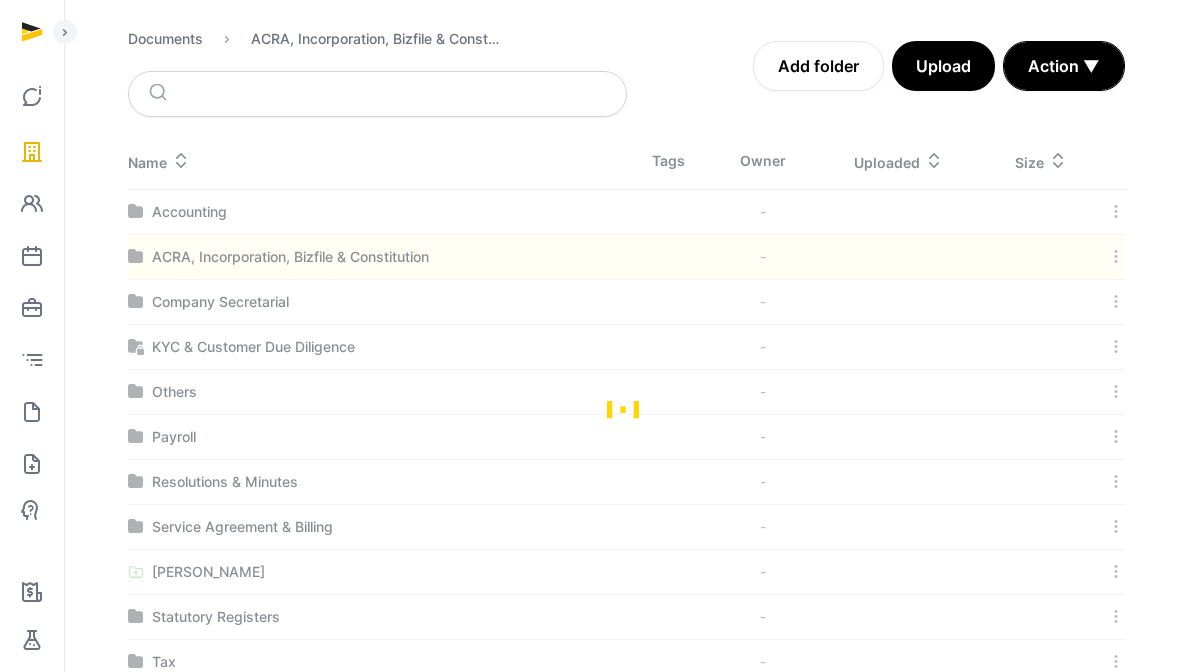 scroll, scrollTop: 0, scrollLeft: 0, axis: both 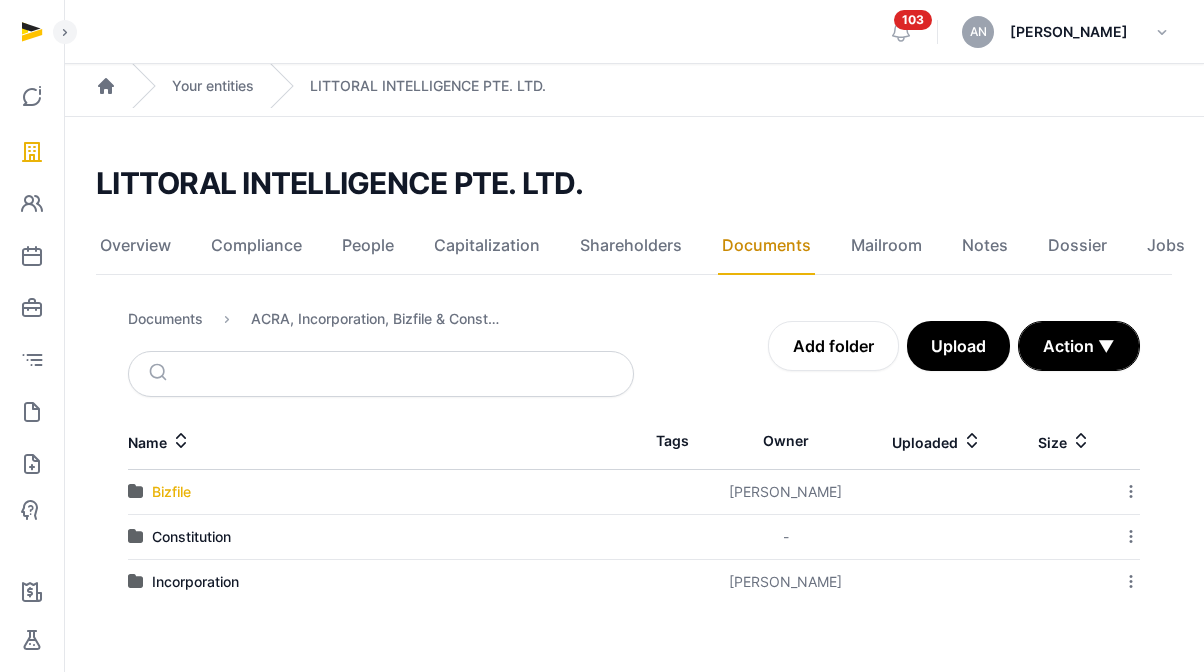click on "Bizfile" at bounding box center (171, 492) 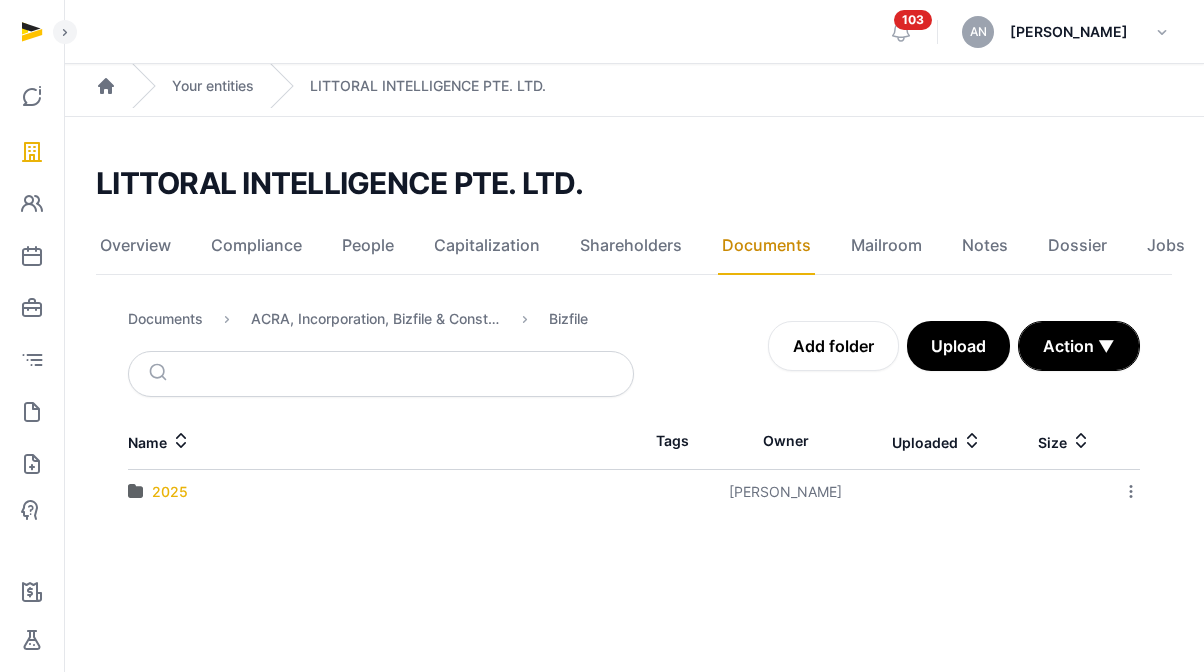 click on "2025" at bounding box center (170, 492) 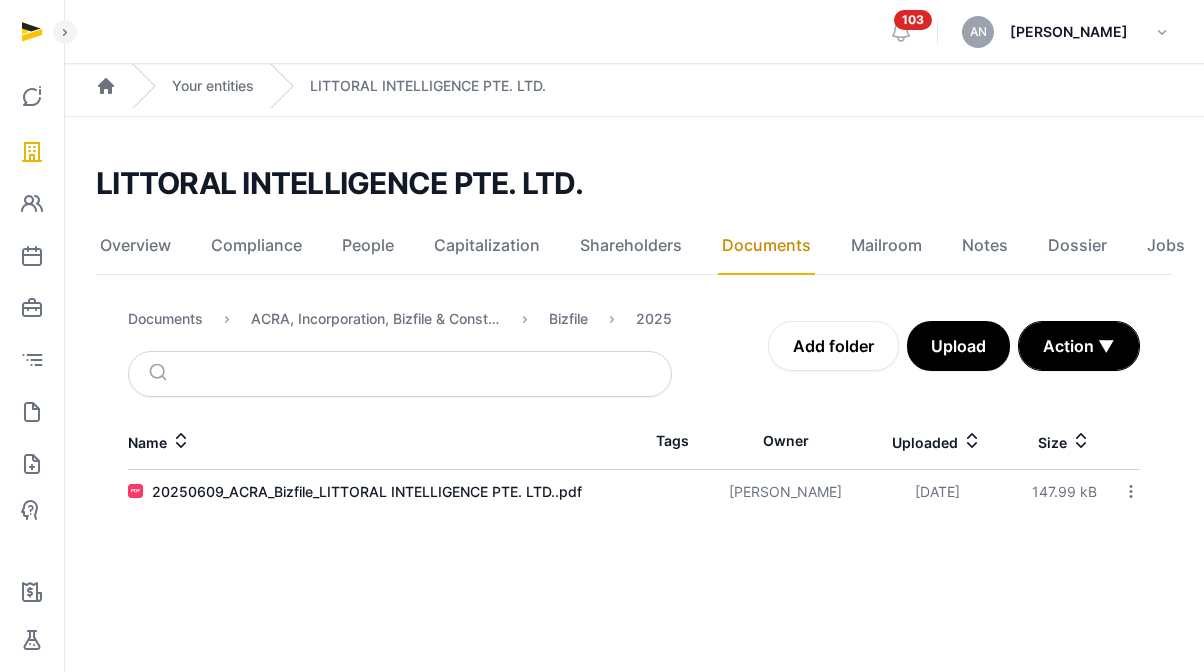click on "20250609_ACRA_Bizfile_LITTORAL INTELLIGENCE PTE. LTD..pdf" at bounding box center [367, 492] 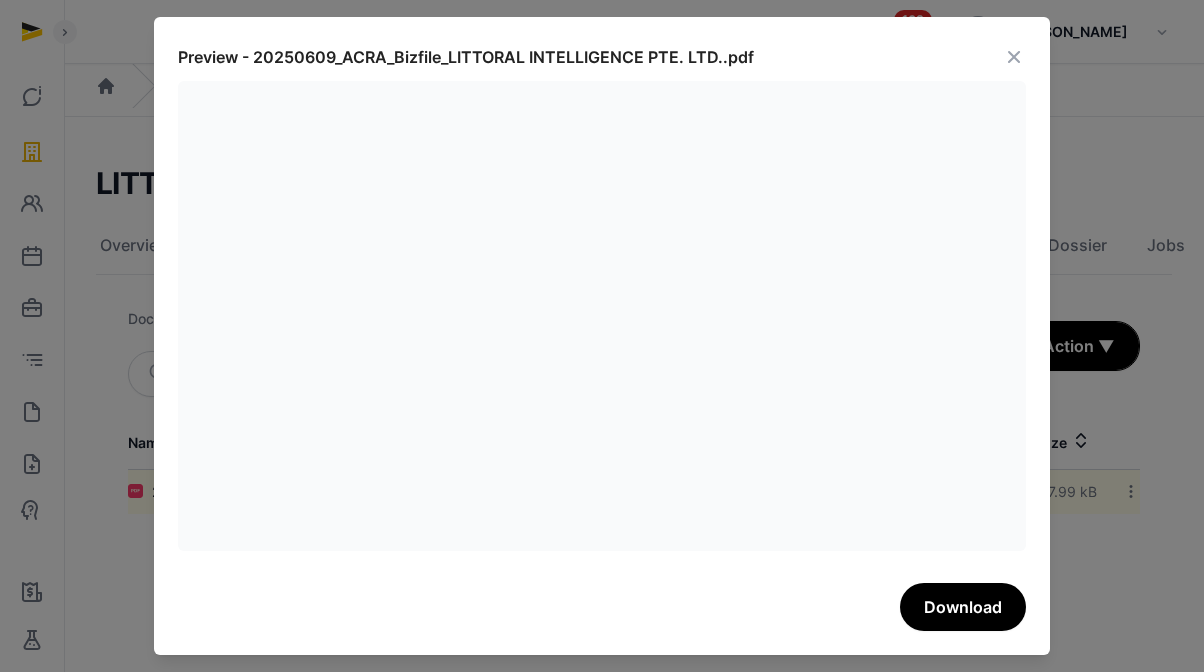click at bounding box center [1014, 57] 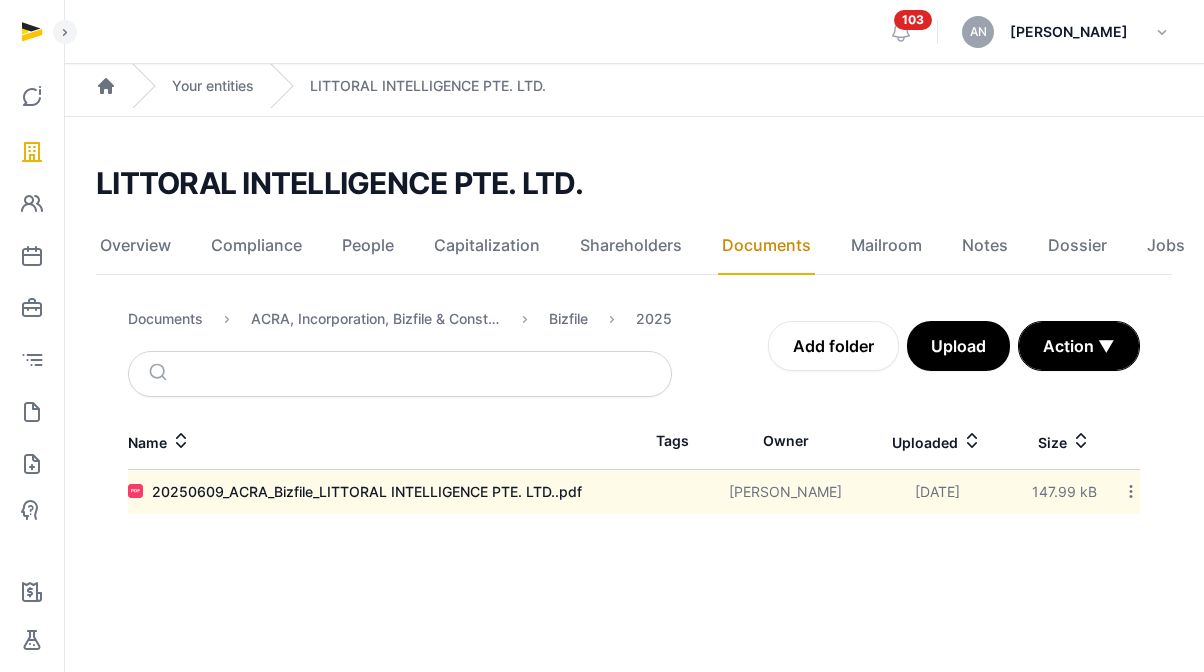 click on "Your entities" at bounding box center (193, 86) 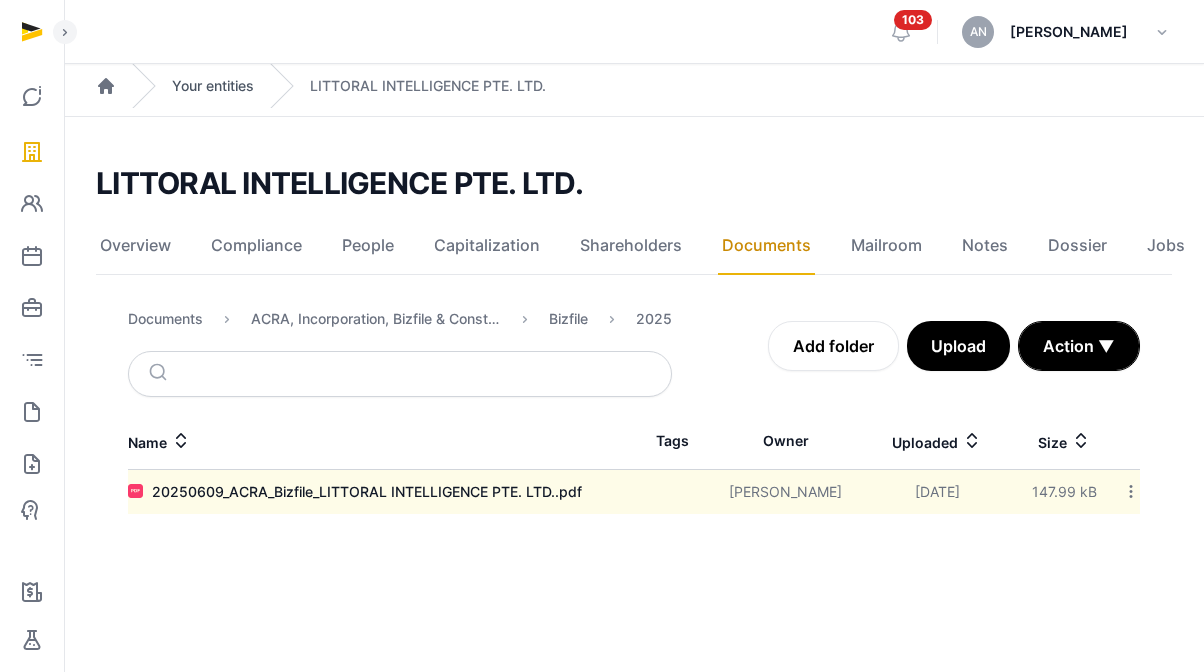 click on "Your entities" at bounding box center (213, 86) 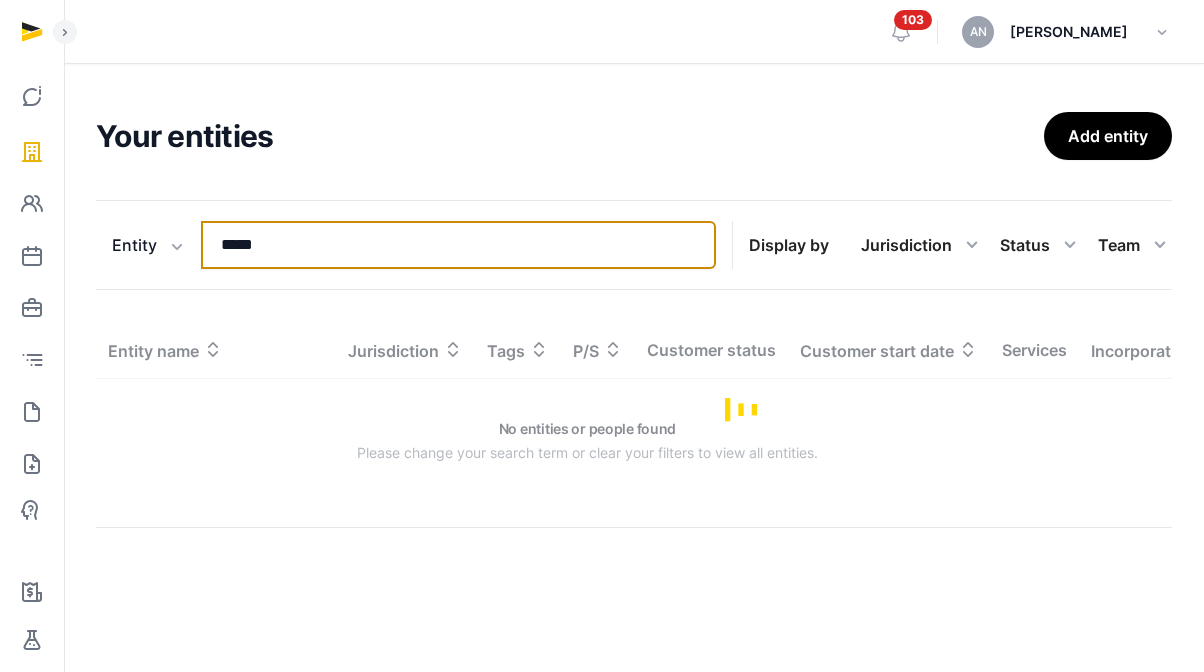 click on "*****" at bounding box center (458, 245) 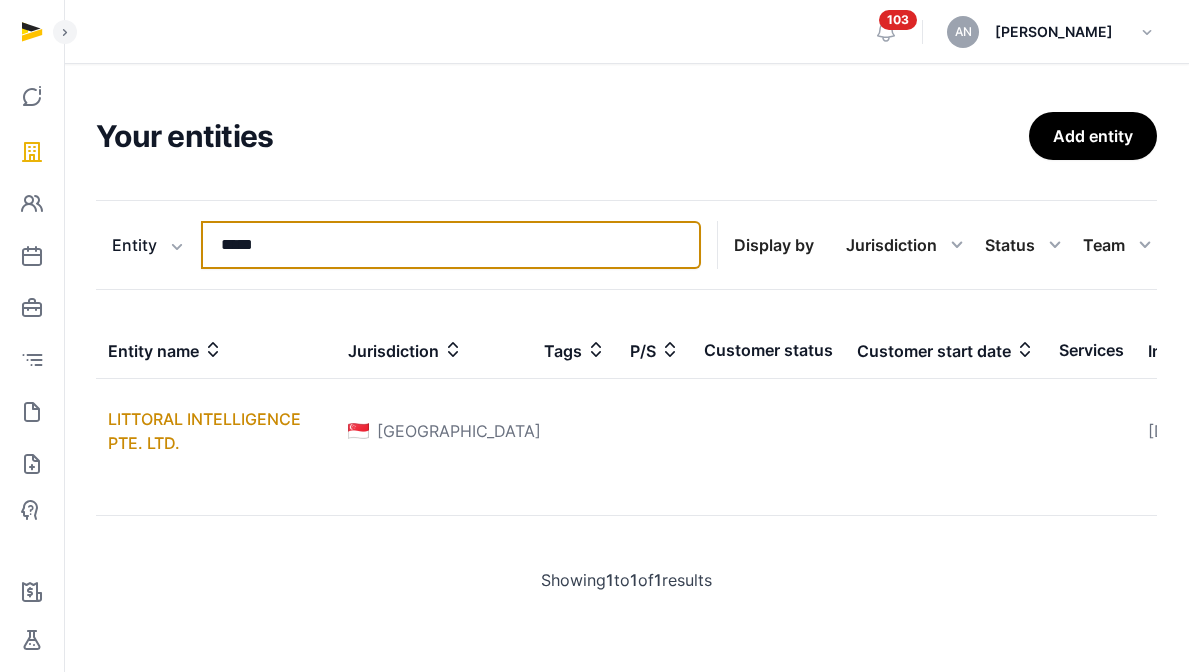 click on "*****" at bounding box center [451, 245] 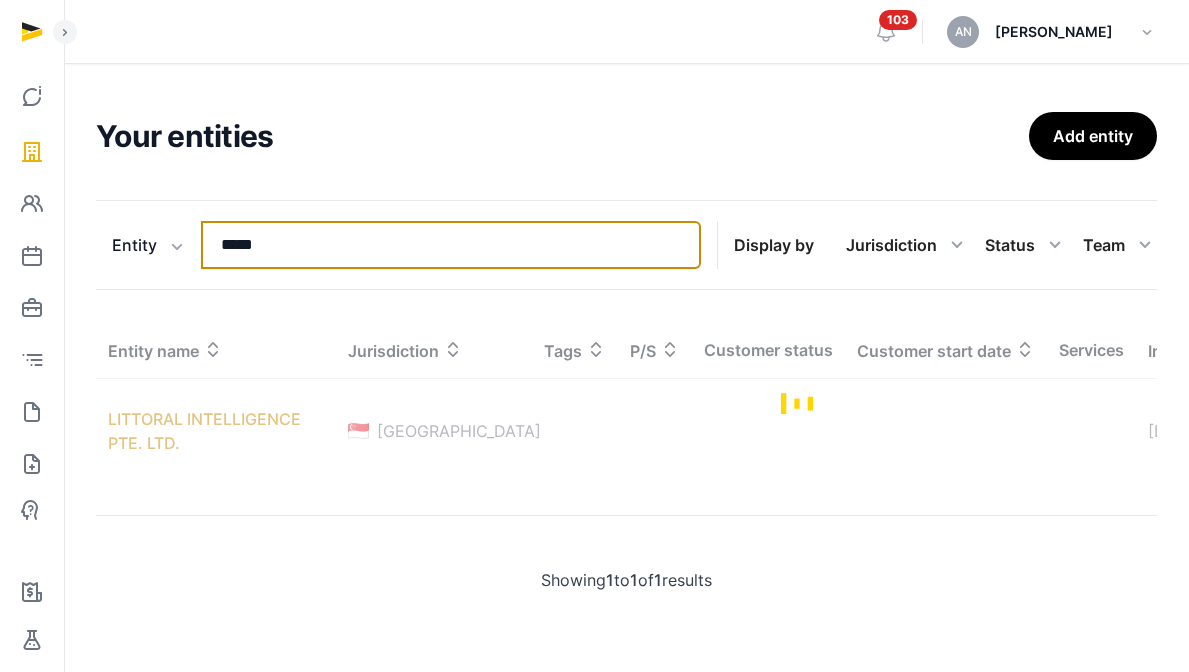 type on "******" 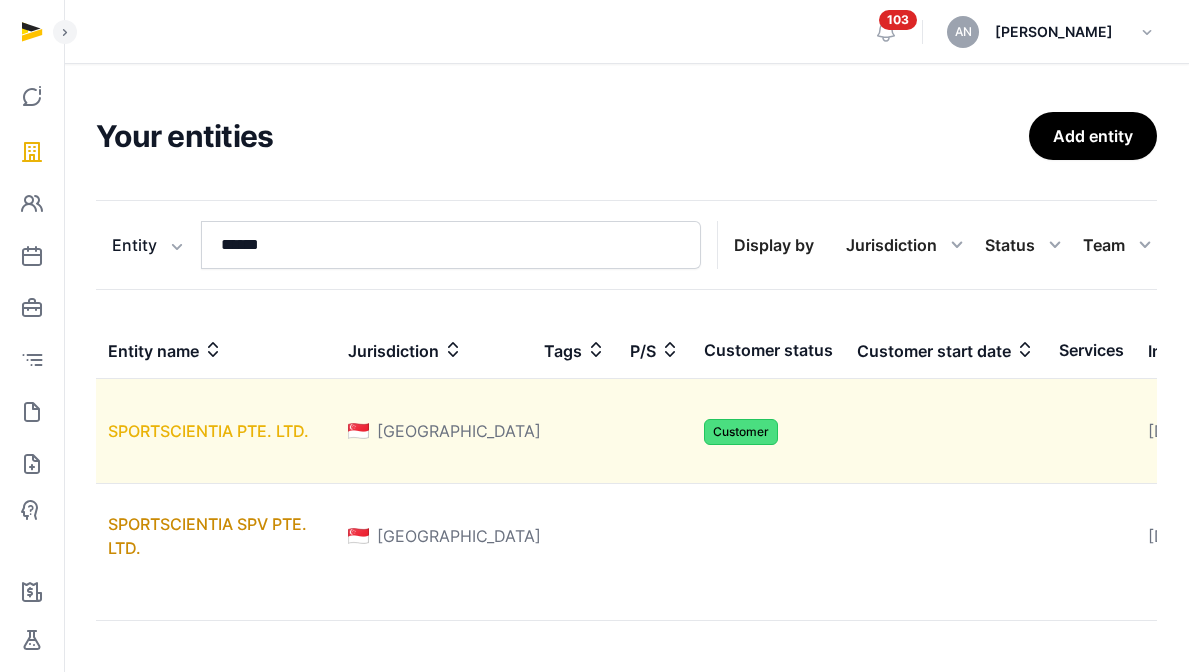 click on "SPORTSCIENTIA PTE. LTD." at bounding box center (208, 431) 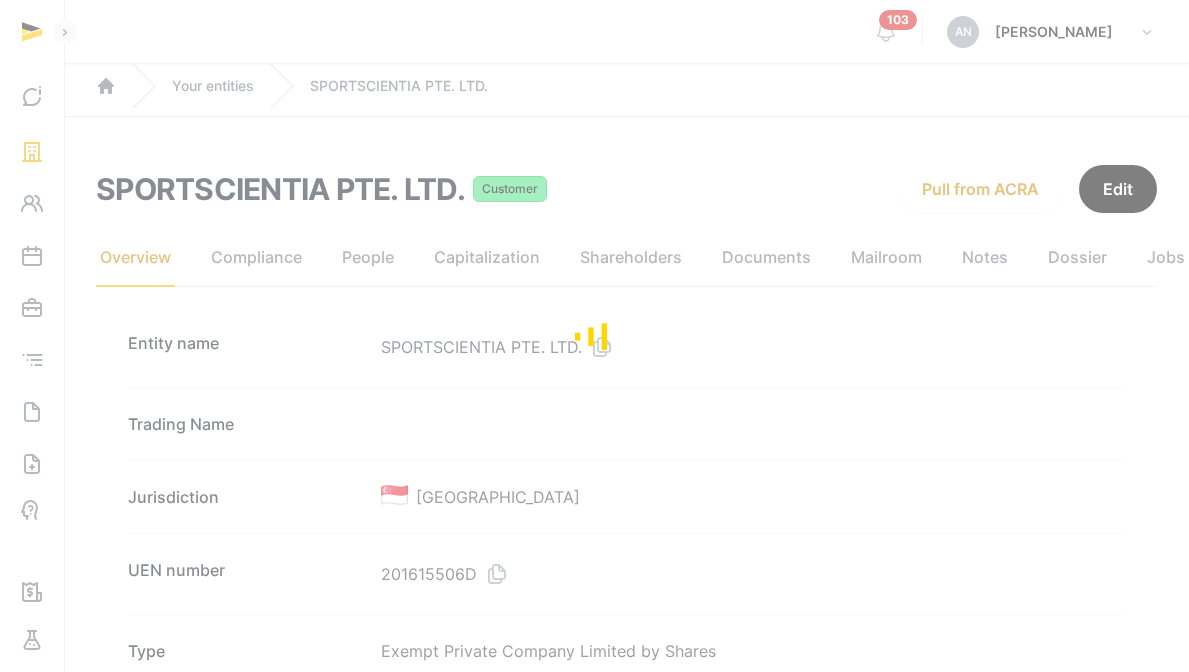 click at bounding box center (594, 336) 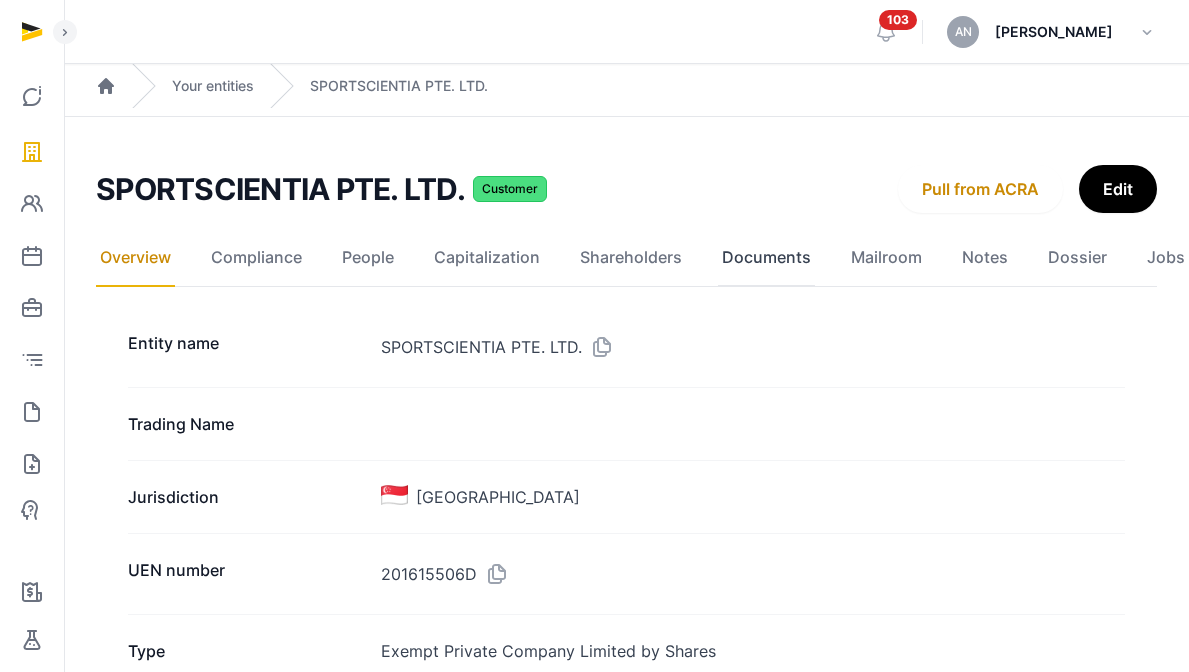 click on "Documents" 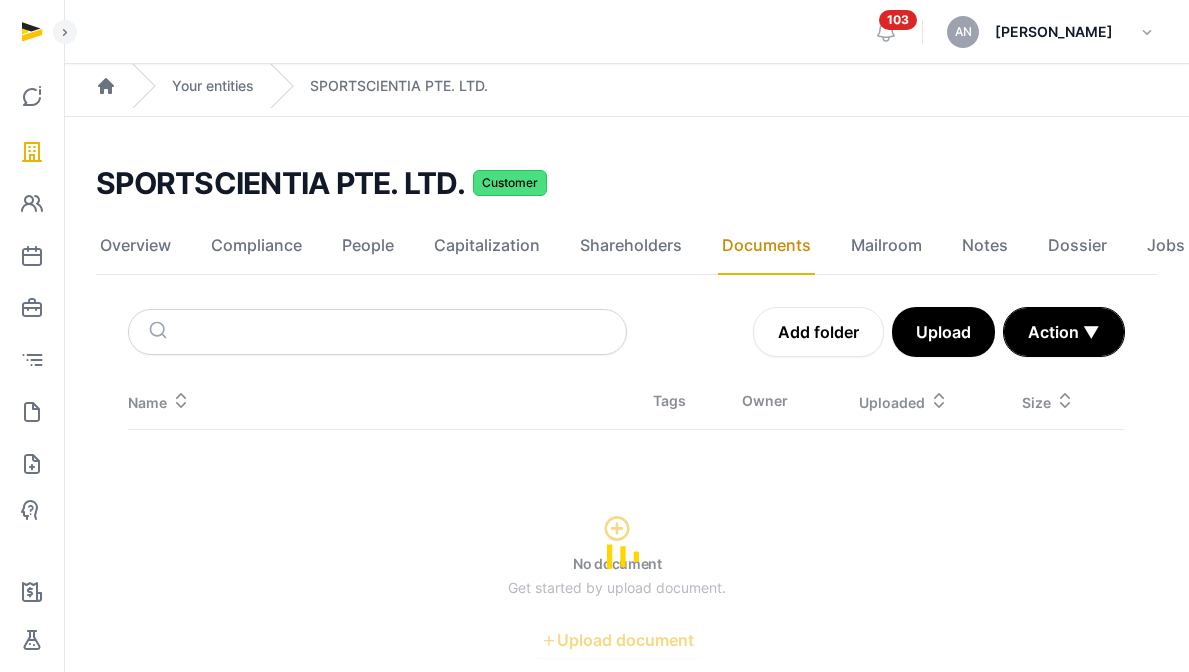 scroll, scrollTop: 106, scrollLeft: 0, axis: vertical 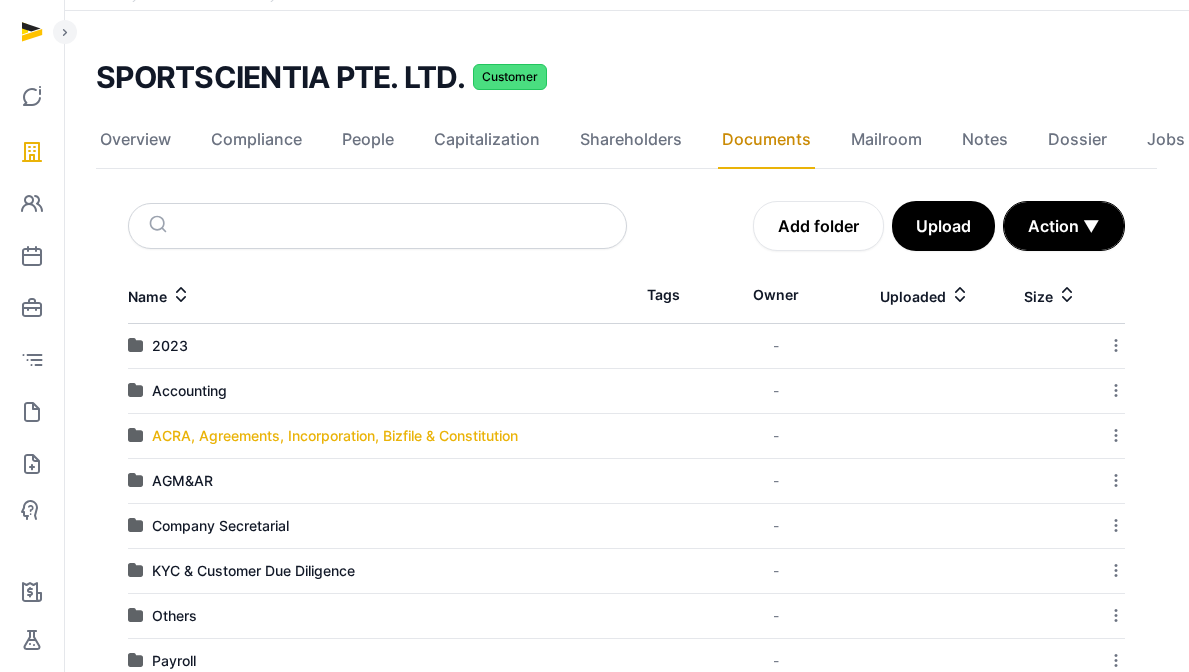 click on "ACRA, Agreements, Incorporation, Bizfile & Constitution" at bounding box center [335, 436] 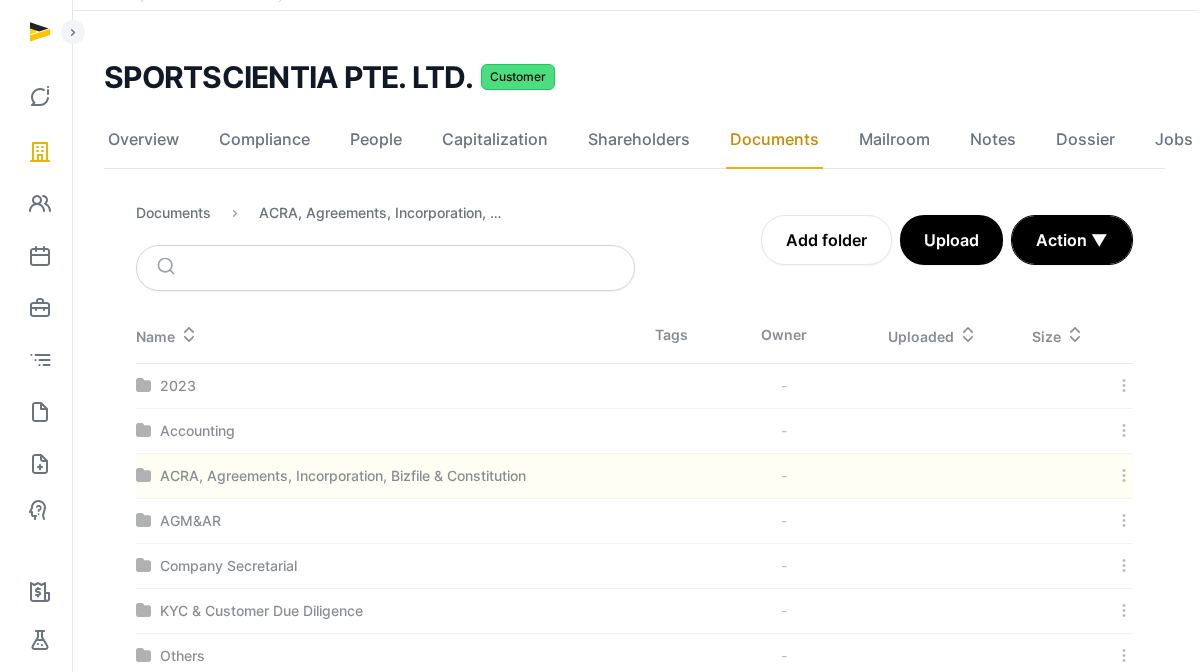scroll, scrollTop: 0, scrollLeft: 0, axis: both 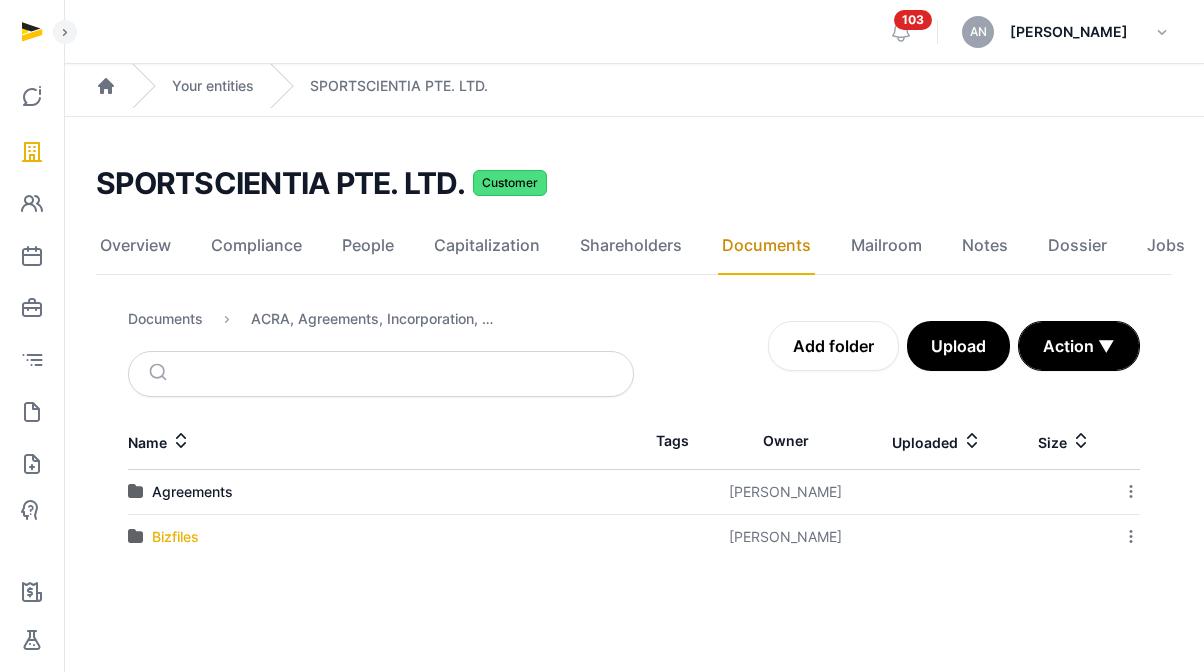 click on "Bizfiles" at bounding box center [175, 537] 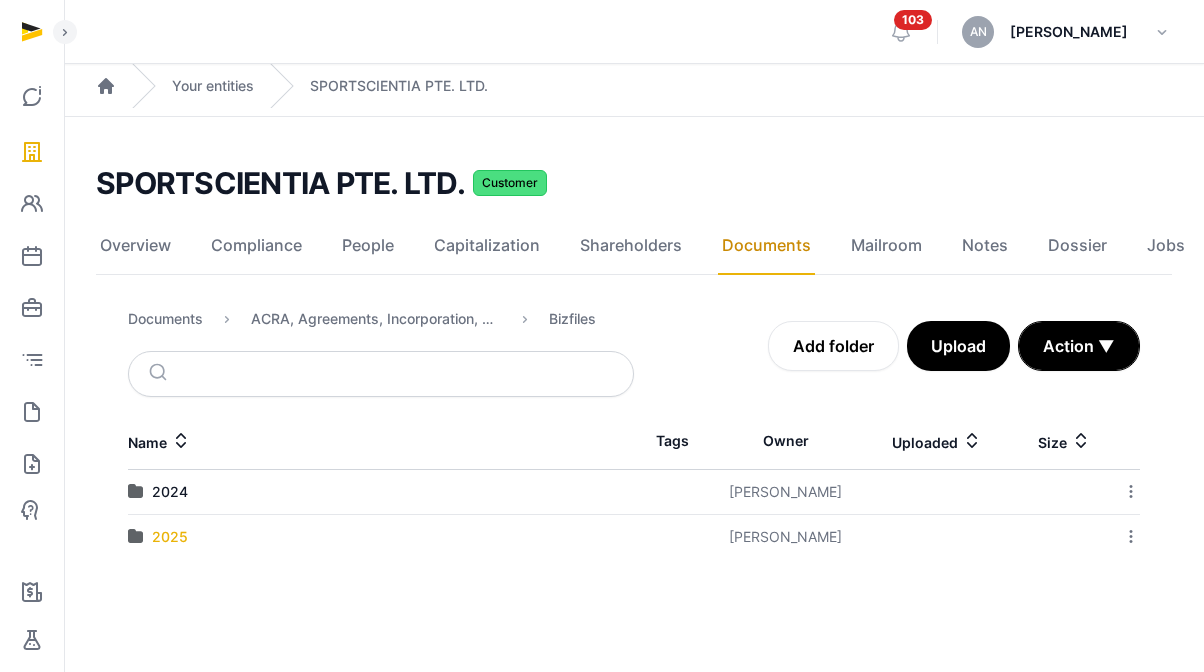 click on "2025" at bounding box center (170, 537) 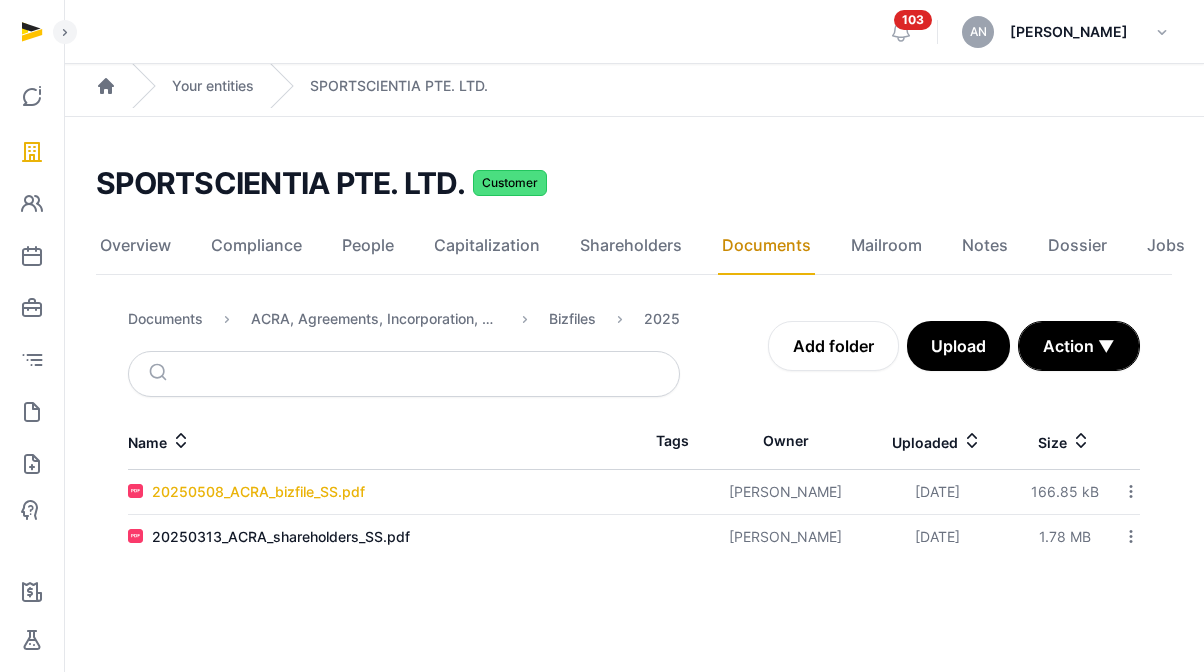 click on "20250508_ACRA_bizfile_SS.pdf" at bounding box center [258, 492] 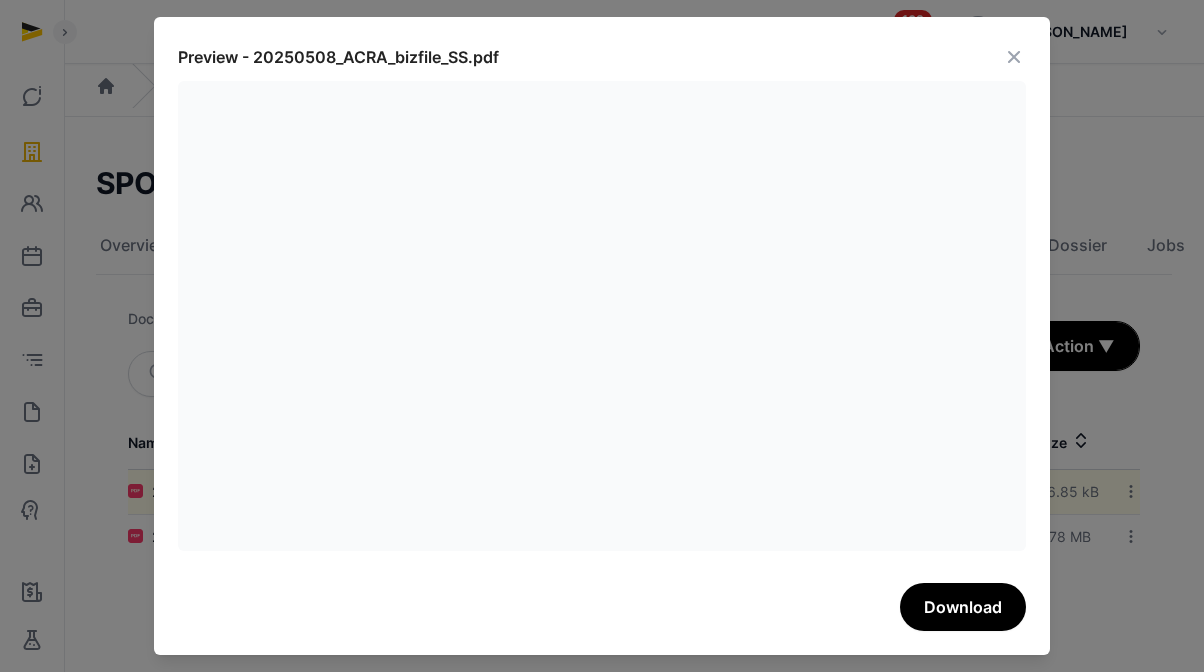 click on "Preview - 20250508_ACRA_bizfile_SS.pdf" at bounding box center [602, 61] 